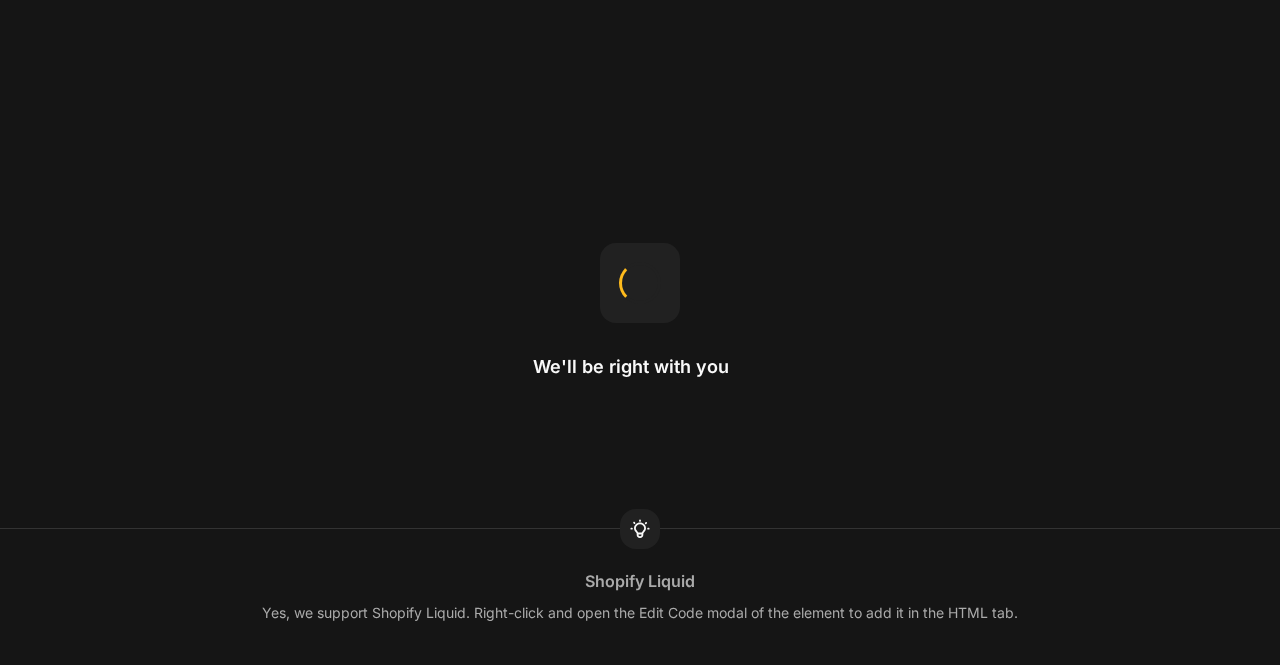 scroll, scrollTop: 0, scrollLeft: 0, axis: both 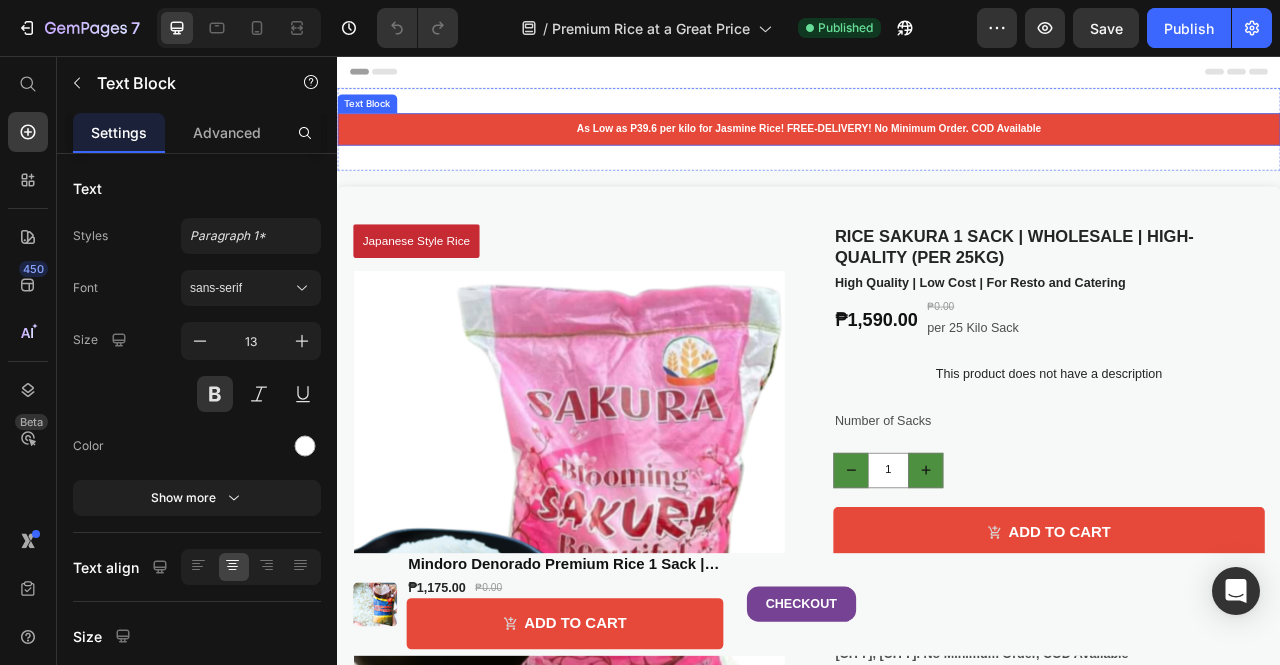 click on "As Low as P39.6 per kilo for Jasmine Rice! FREE-DELIVERY! No Minimum Order. COD Available" at bounding box center (937, 149) 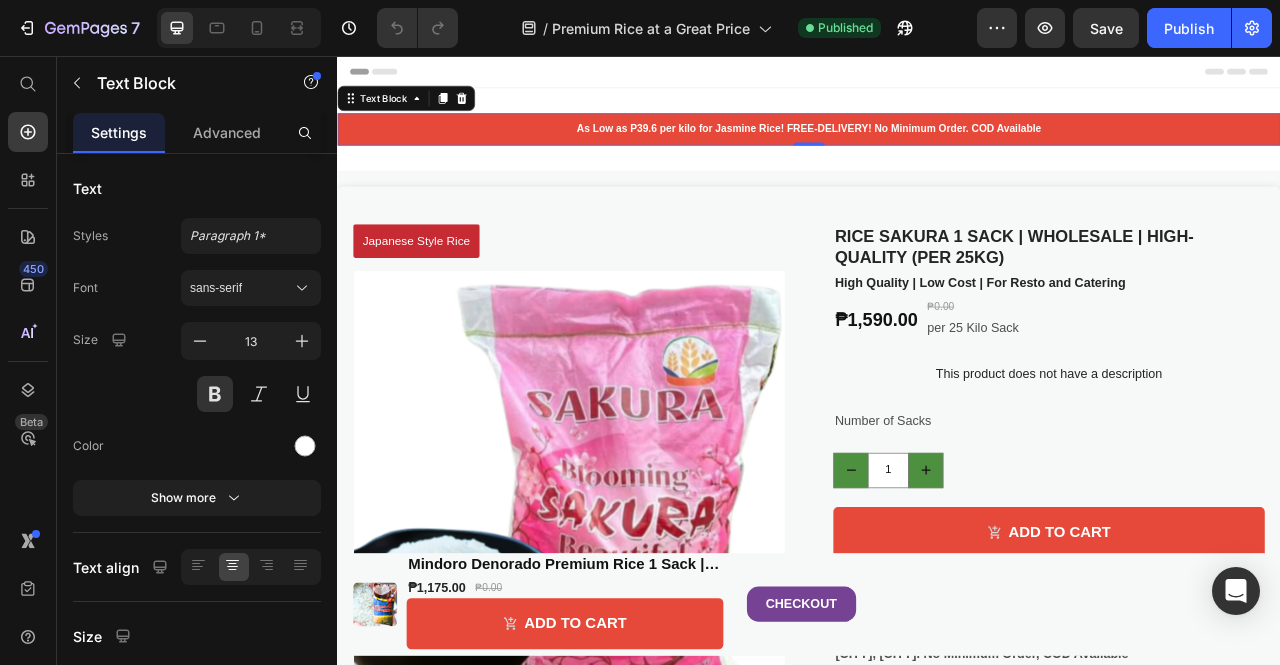click on "As Low as P39.6 per kilo for Jasmine Rice! FREE-DELIVERY! No Minimum Order. COD Available" at bounding box center (937, 149) 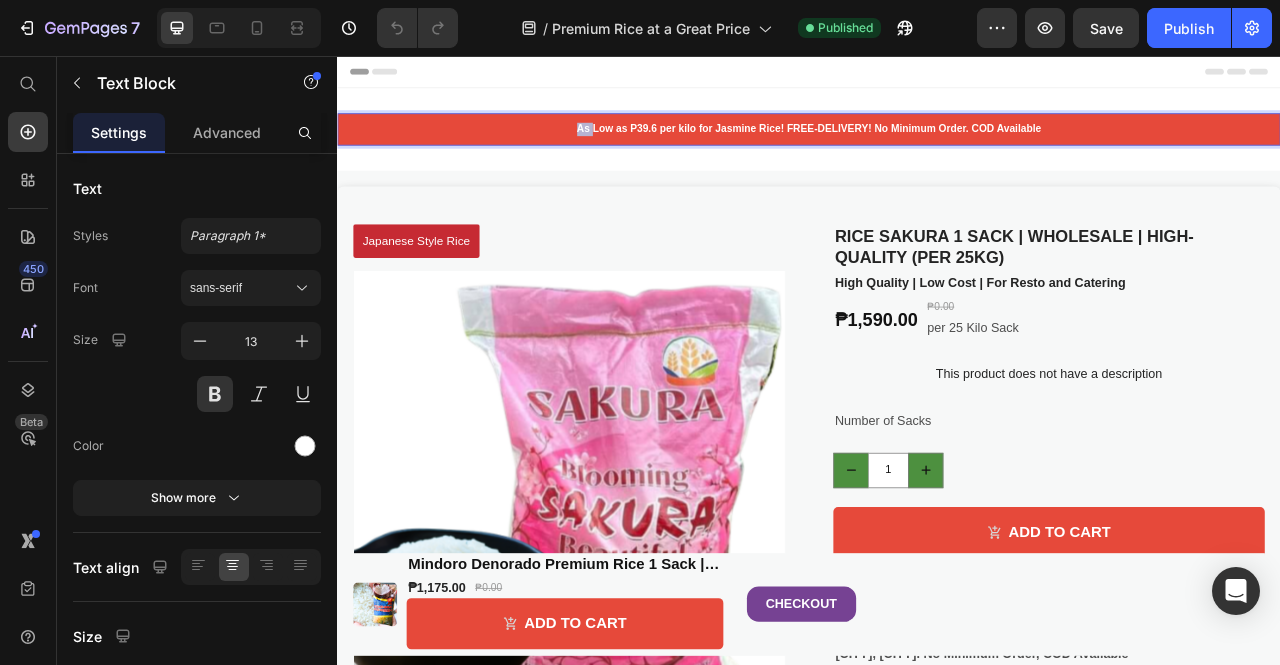 click on "As Low as P39.6 per kilo for Jasmine Rice! FREE-DELIVERY! No Minimum Order. COD Available" at bounding box center [937, 149] 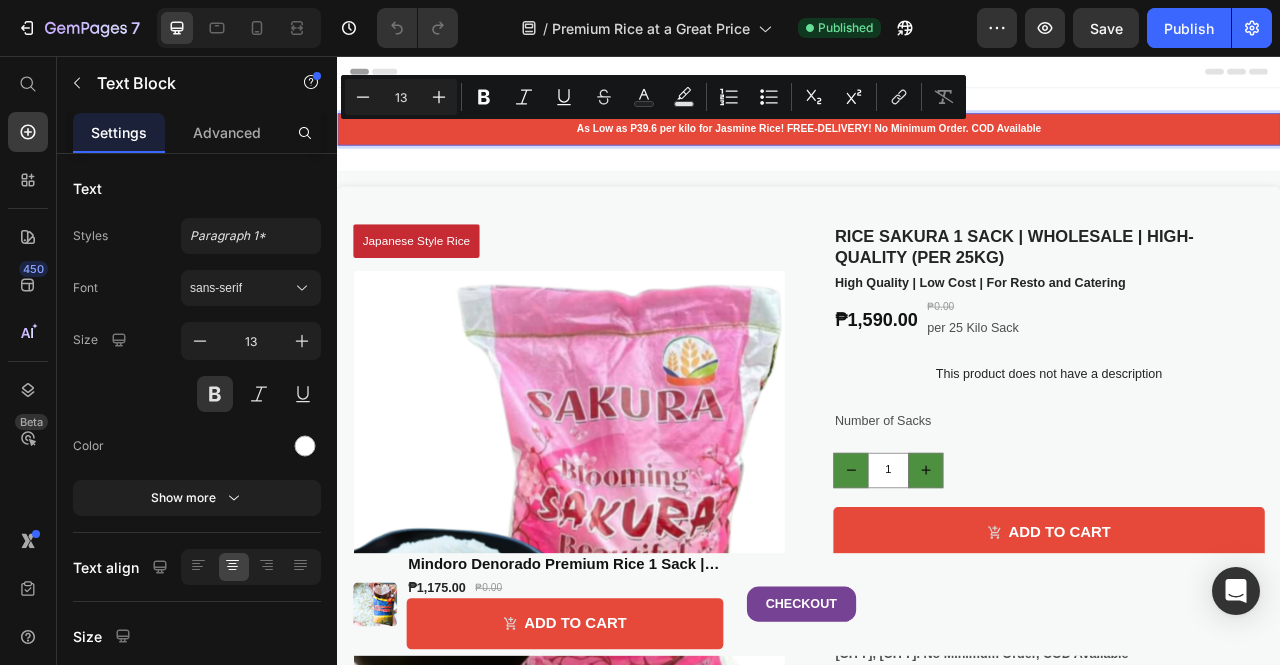 click on "As Low as P39.6 per kilo for Jasmine Rice! FREE-DELIVERY! No Minimum Order. COD Available" at bounding box center (937, 149) 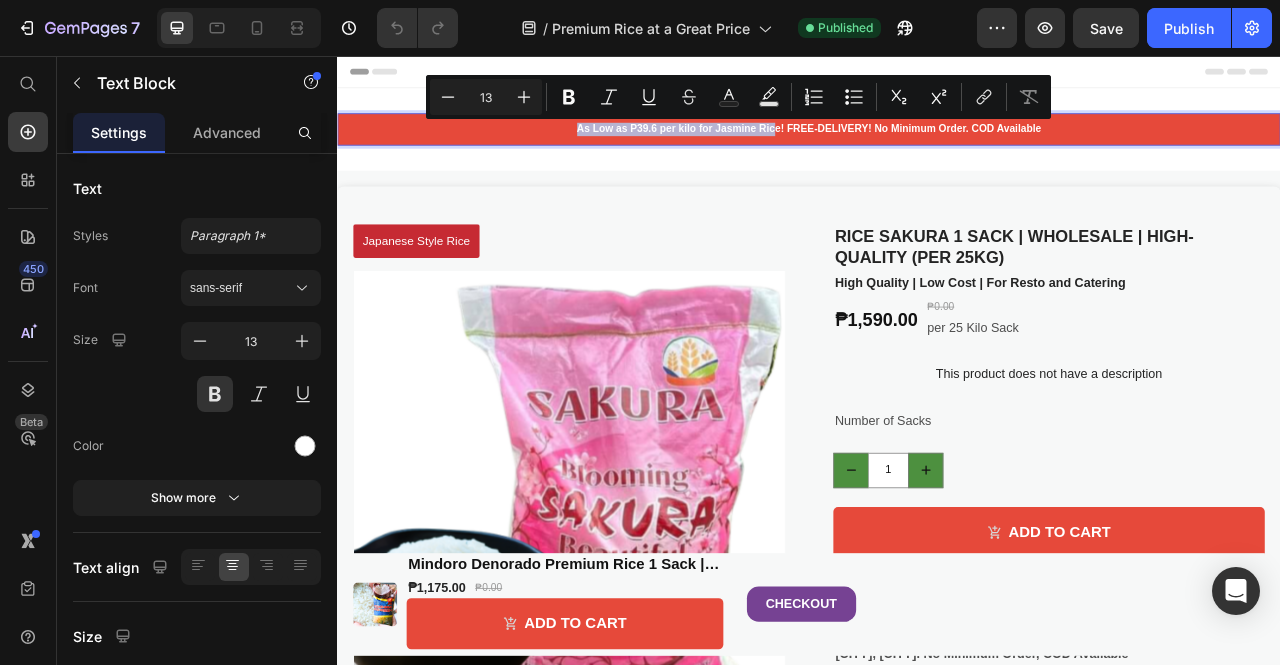 drag, startPoint x: 629, startPoint y: 146, endPoint x: 894, endPoint y: 148, distance: 265.00754 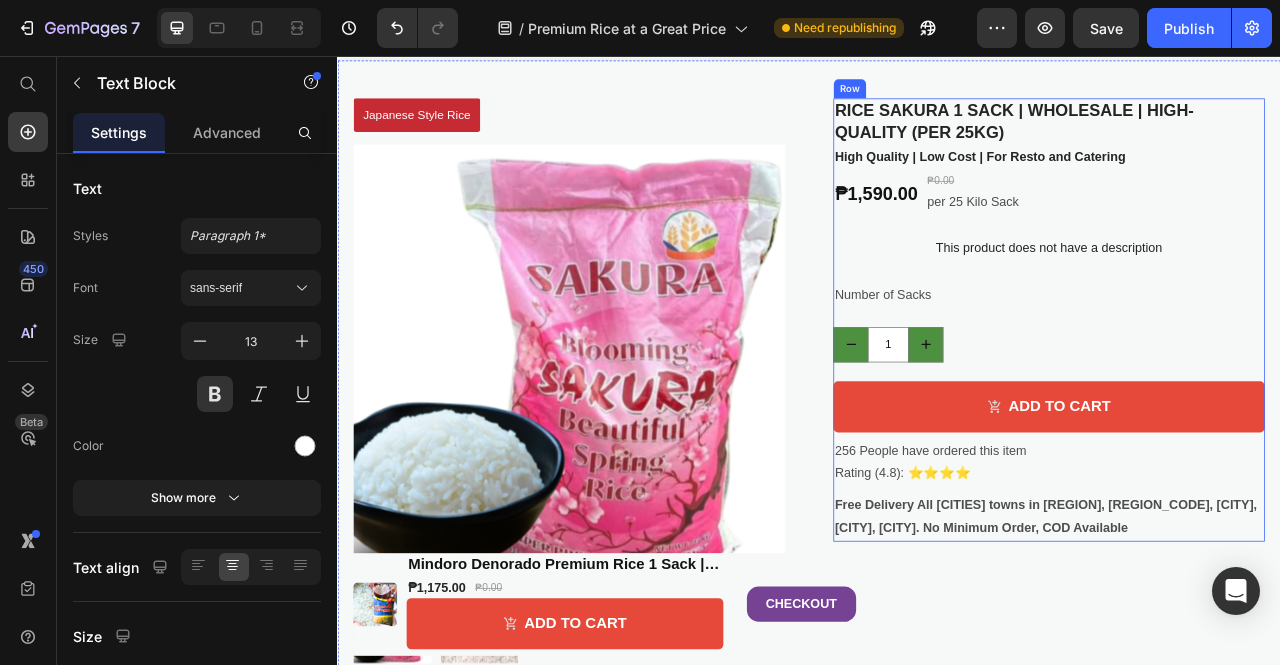 scroll, scrollTop: 400, scrollLeft: 0, axis: vertical 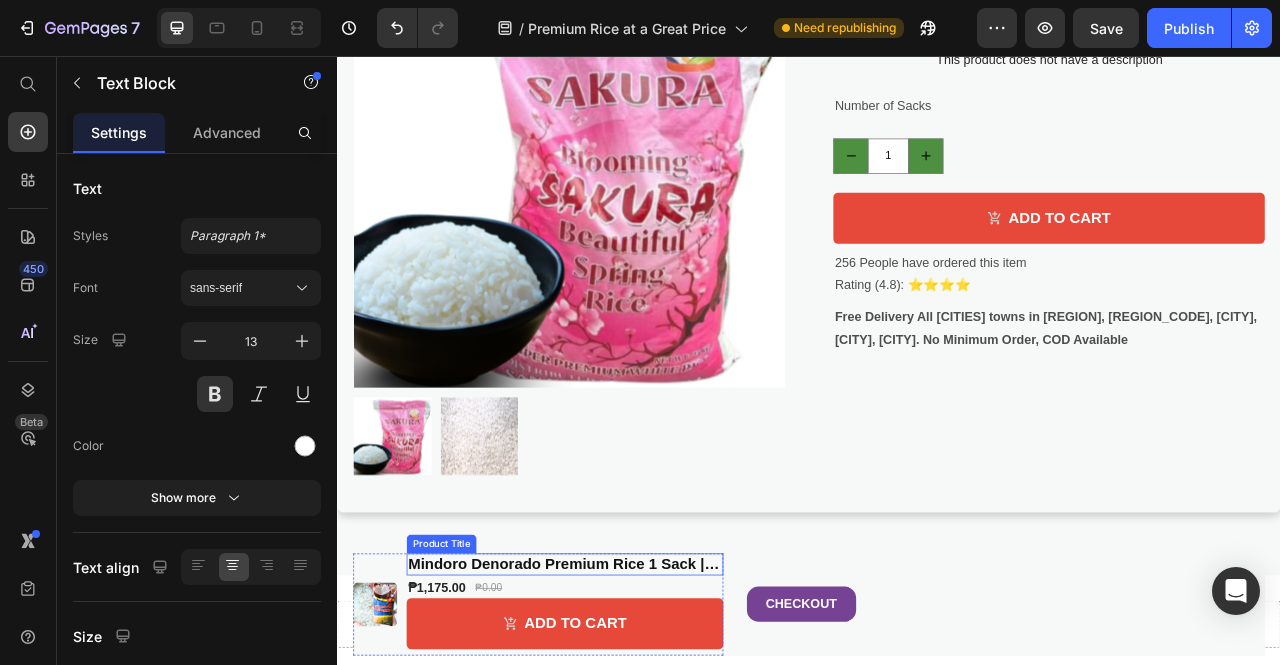 click on "Mindoro Denorado Premium Rice 1 Sack | Wholesale | High-Quality (per 25kg)" at bounding box center (626, 703) 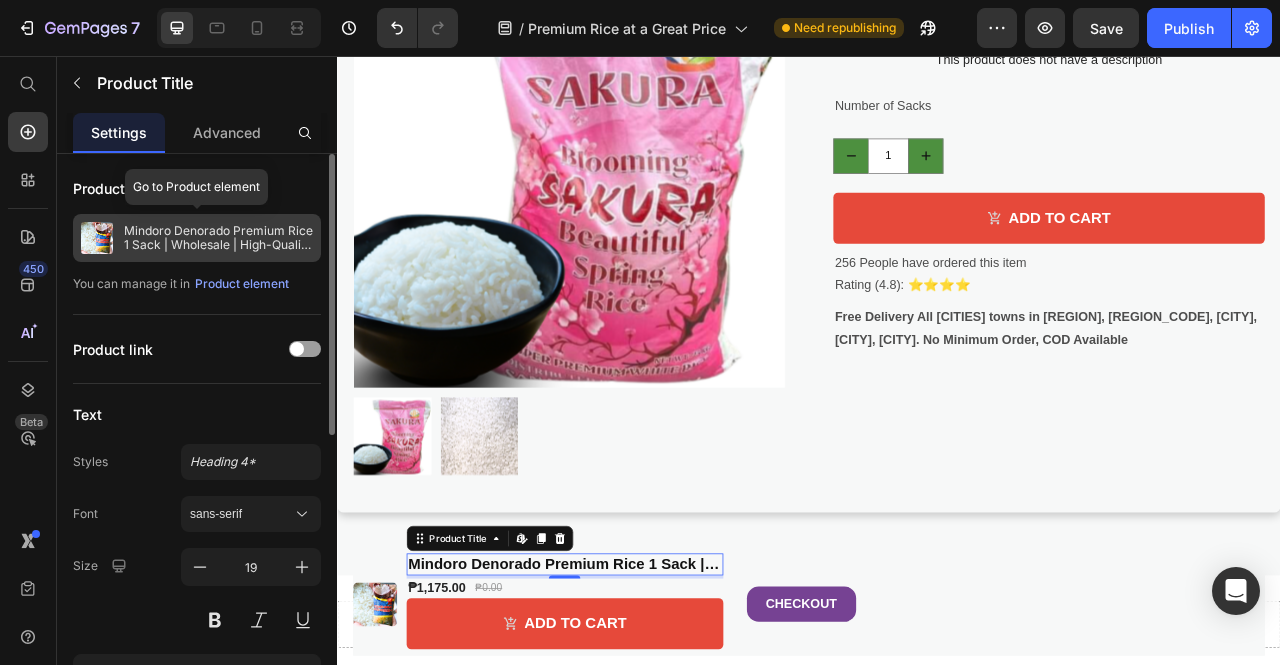 click on "Mindoro Denorado Premium Rice 1 Sack | Wholesale | High-Quality (per 25kg)" at bounding box center [218, 238] 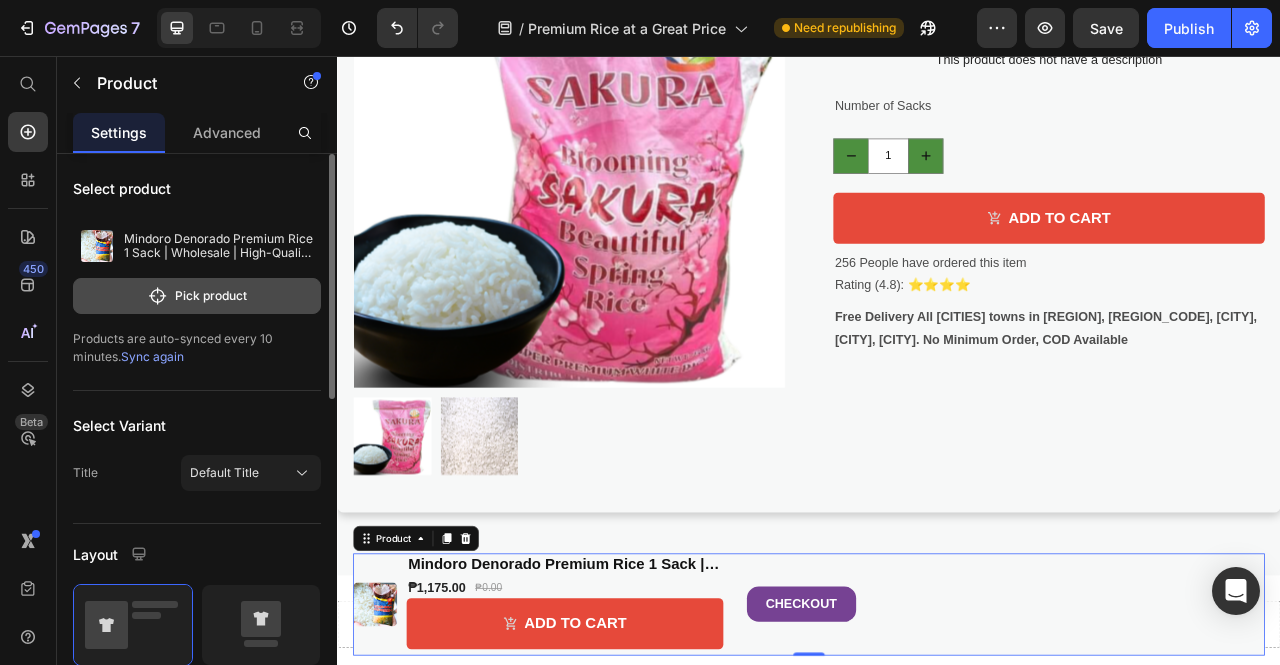 click 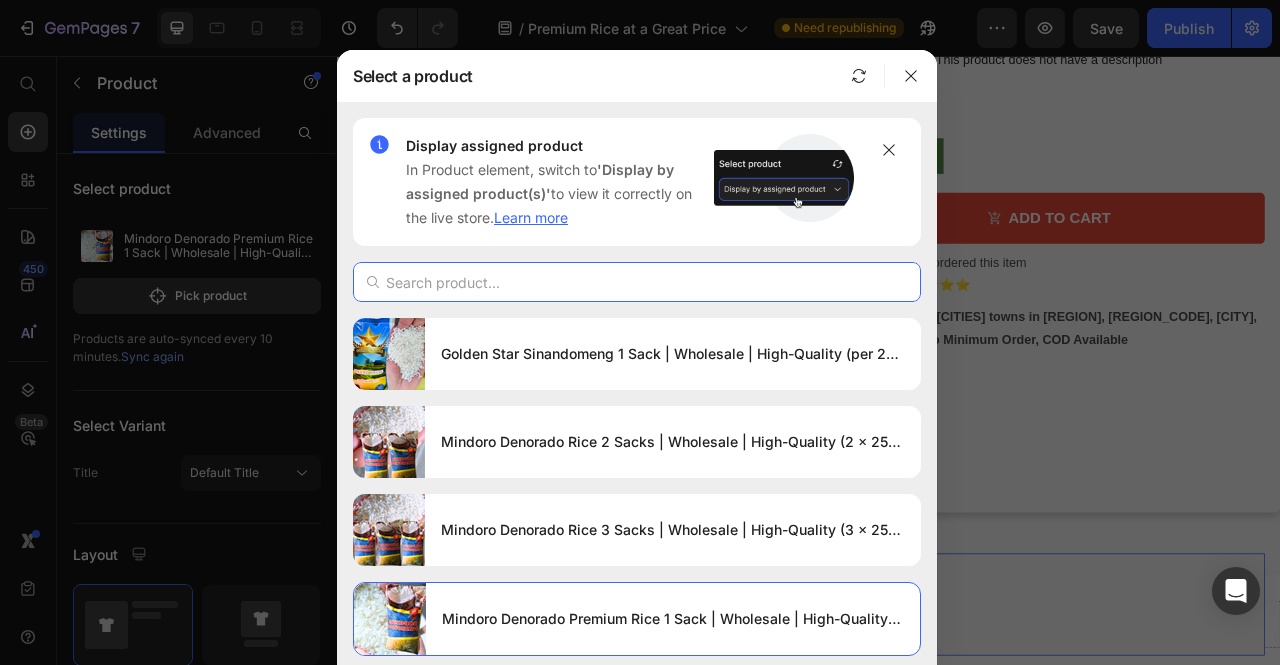 click at bounding box center [637, 282] 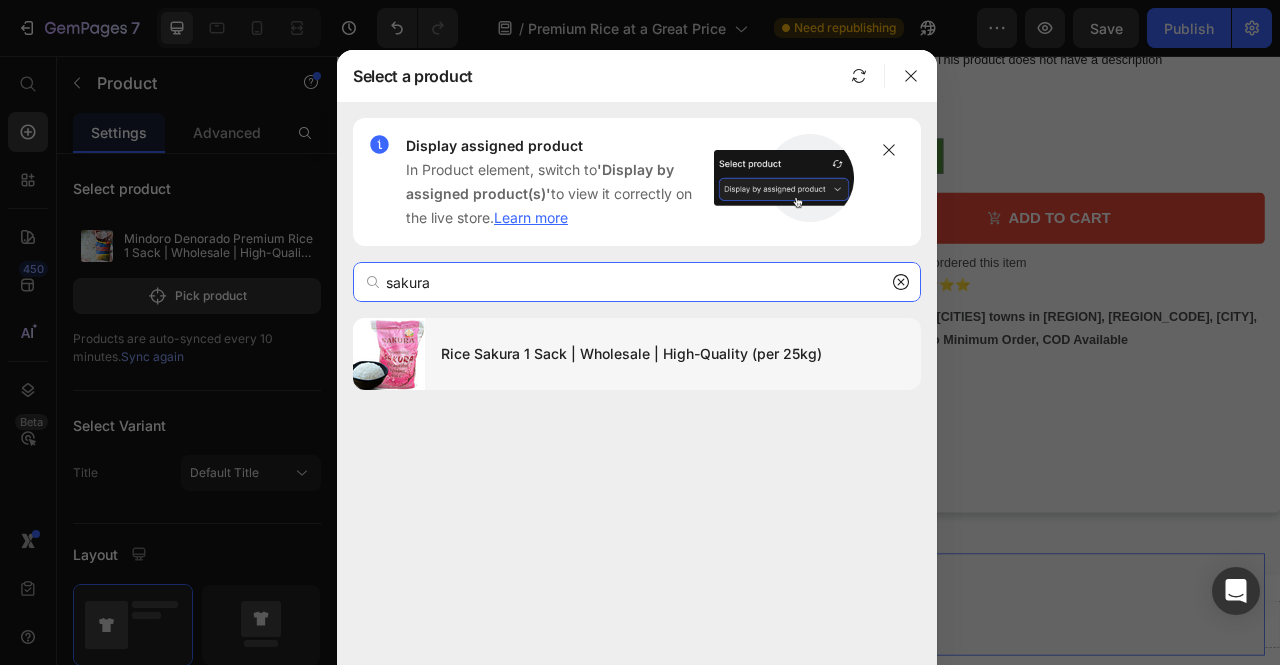 type on "sakura" 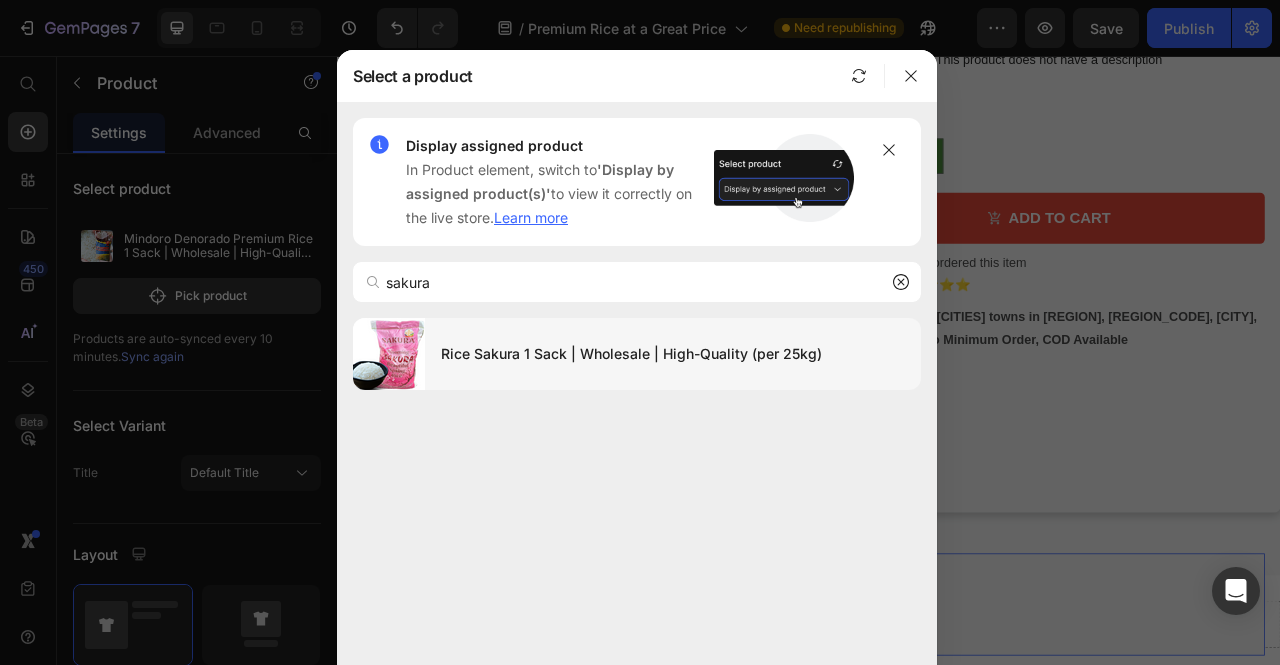 click on "Rice Sakura 1 Sack | Wholesale | High-Quality (per 25kg)" at bounding box center (673, 354) 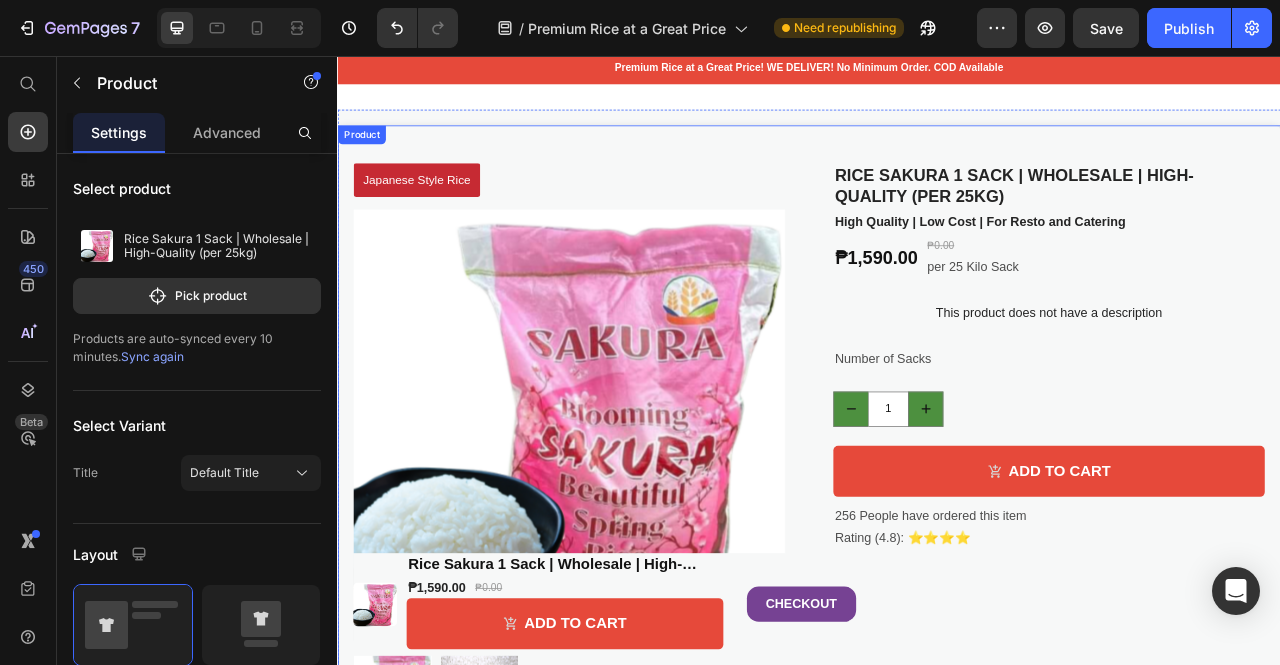 scroll, scrollTop: 0, scrollLeft: 0, axis: both 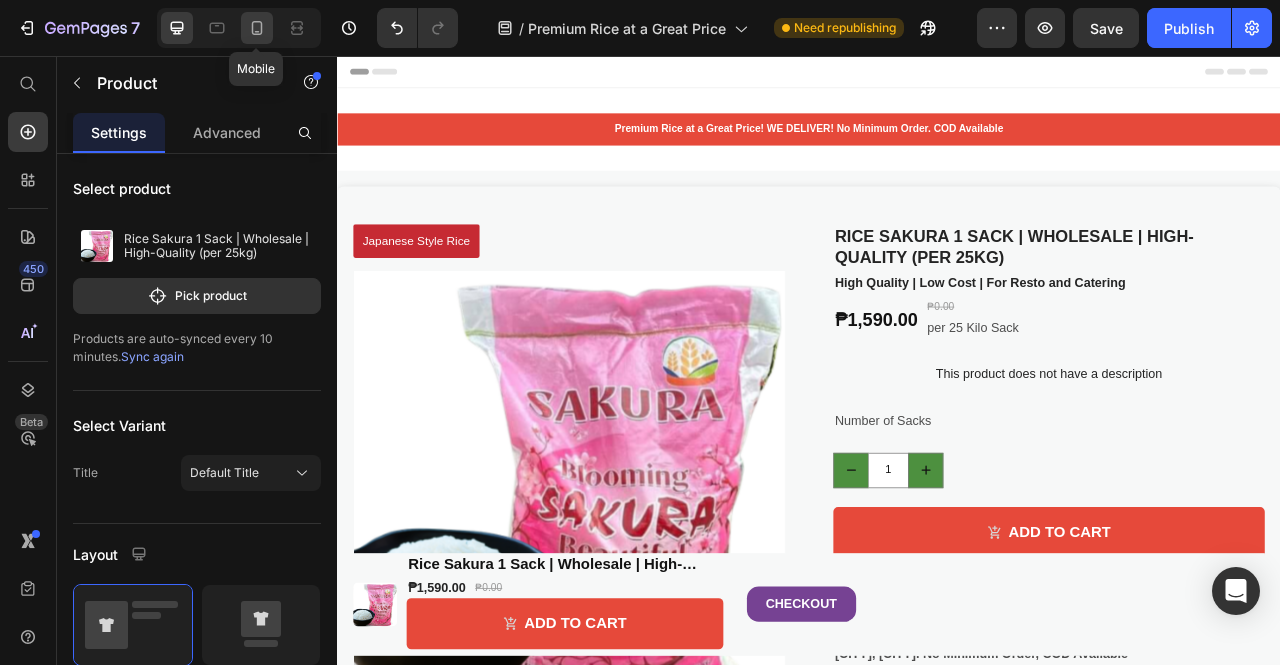 click 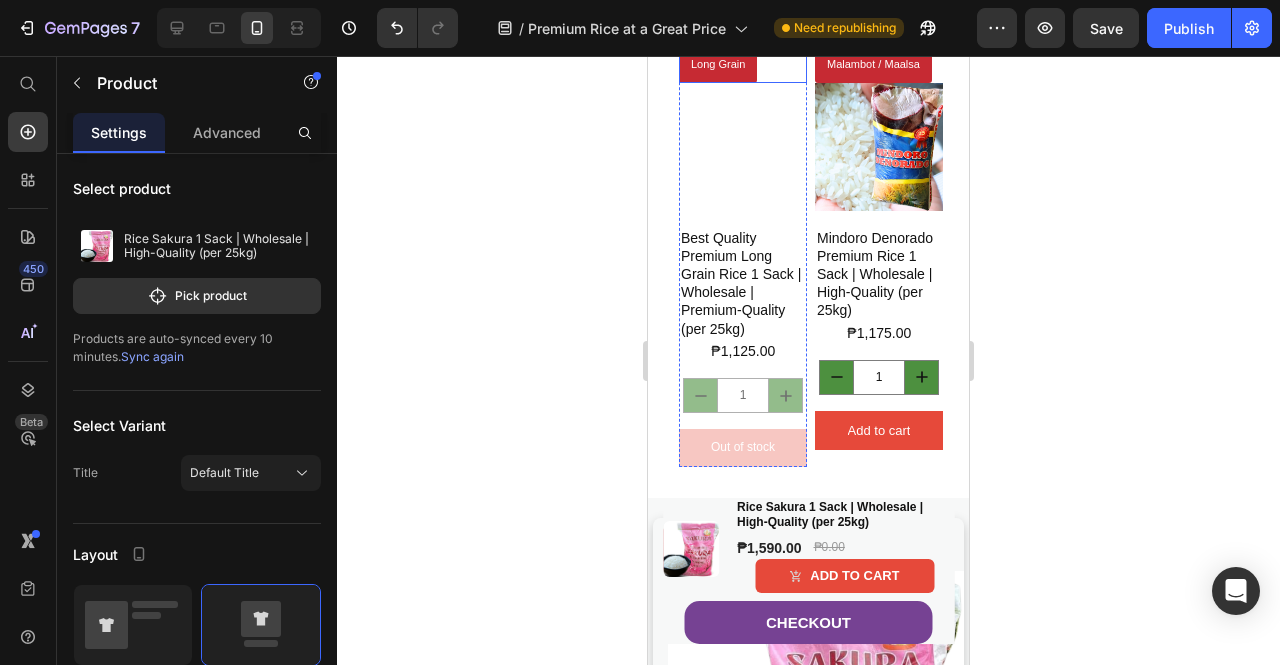 scroll, scrollTop: 400, scrollLeft: 0, axis: vertical 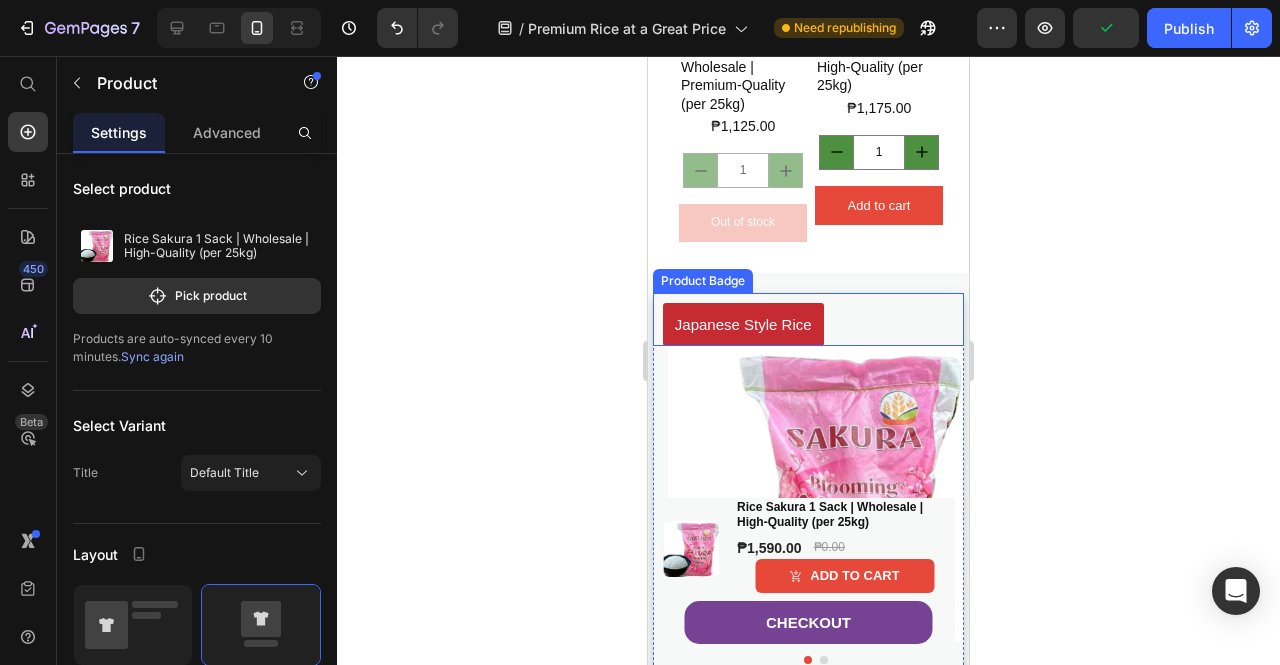 click on "Japanese Style Rice" at bounding box center (743, 324) 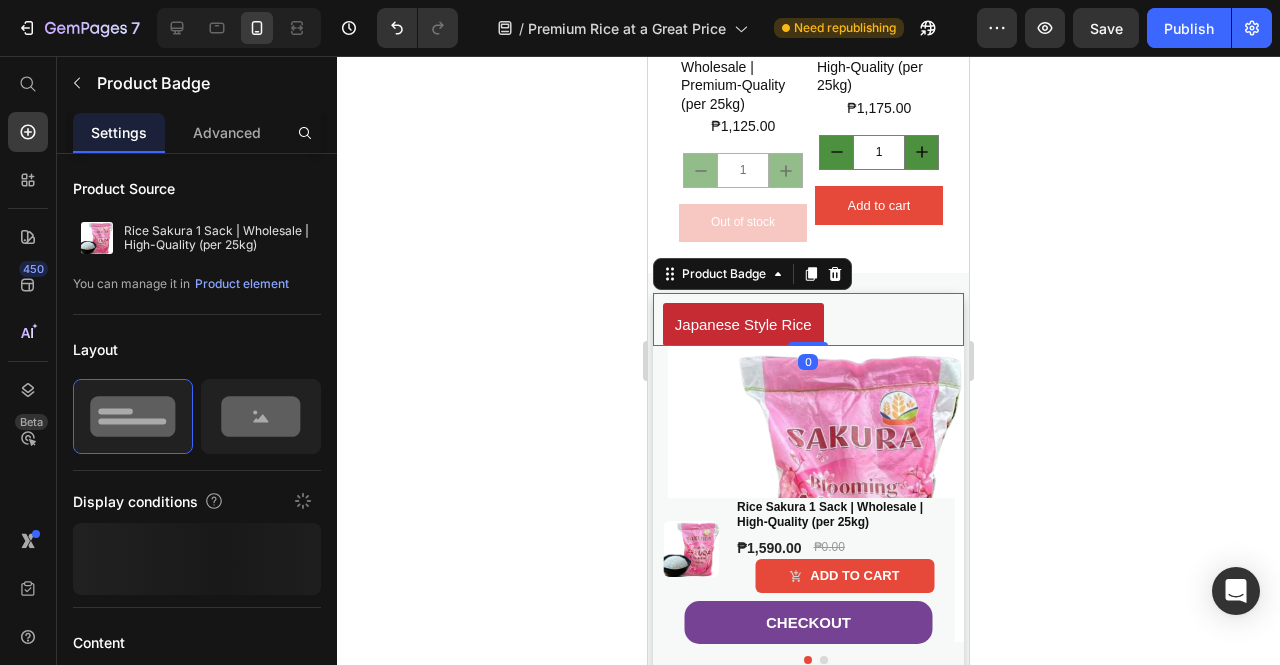 click on "Japanese Style Rice" at bounding box center (743, 324) 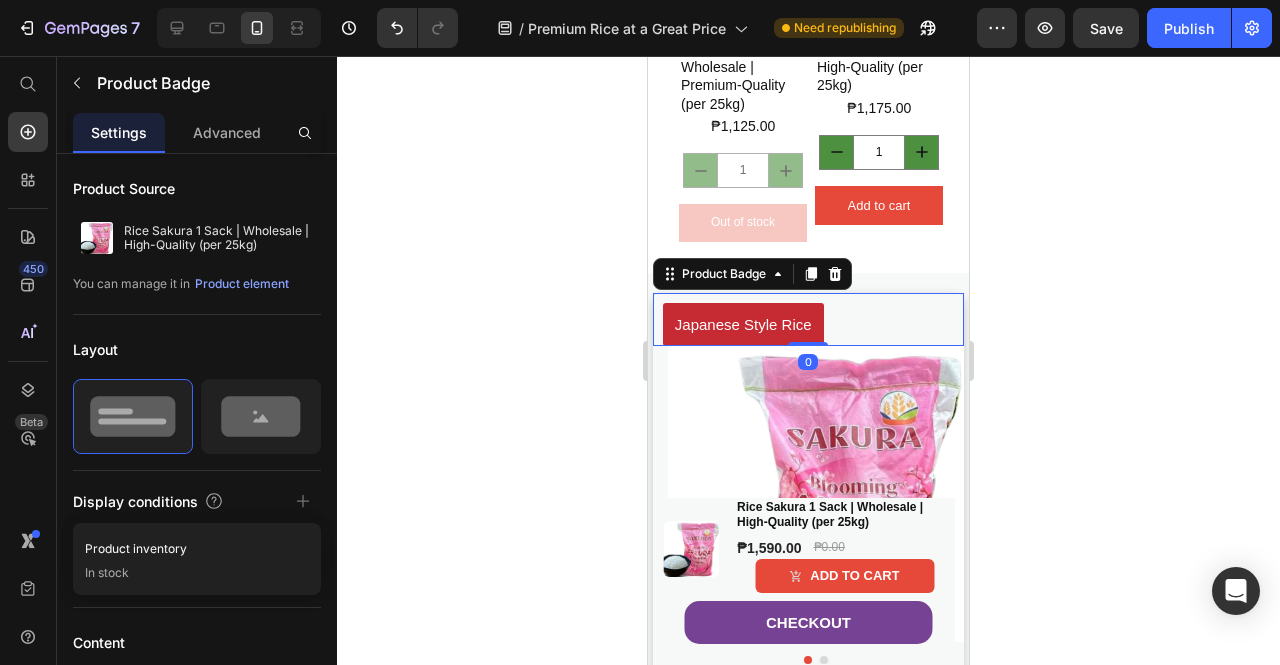 click on "Japanese Style Rice" at bounding box center (743, 324) 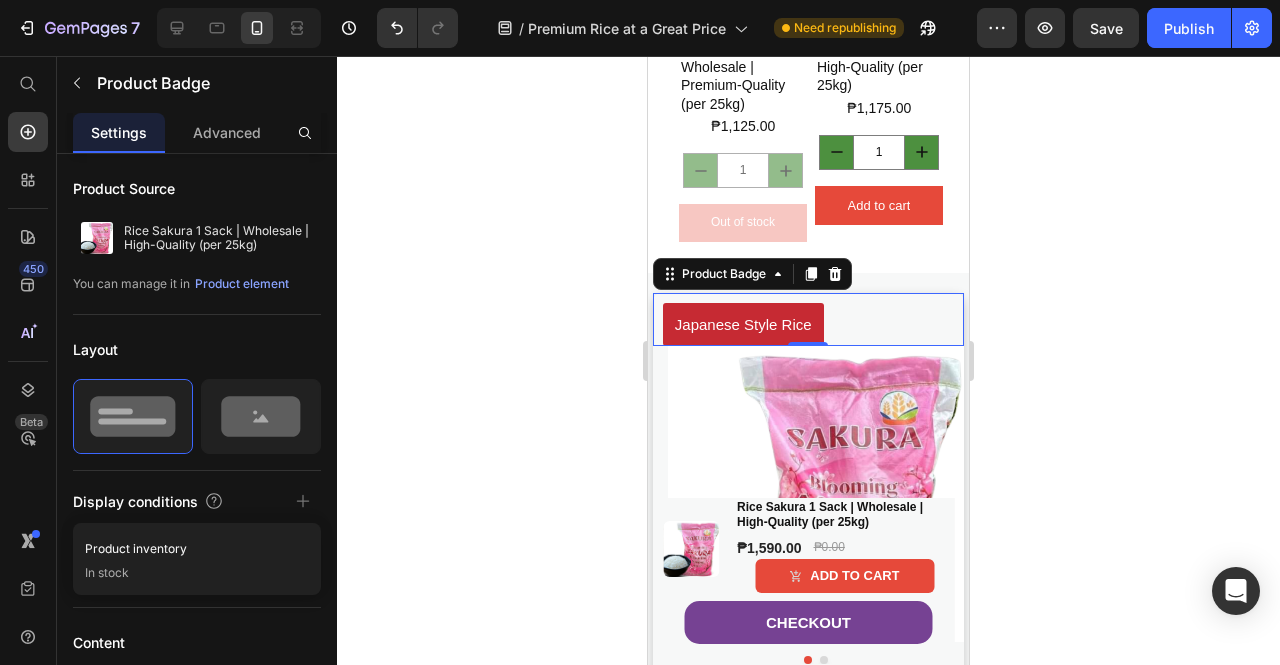 click on "Japanese Style Rice Product Badge 0 Product Images Rice Sakura 1 Sack | Wholesale | High-Quality (per 25kg) Product Title High Quality | Low Cost | For Resto and Catering Text Block ₱1,590.00 Product Price ₱0.00 Product Price per 25 Kilo Sack Text Block Row This product does not have a description Product Description Number of Sacks Text Block 1 Product Quantity
Add to cart Add to Cart 256 People have ordered this item Rating (4.8): ⭐⭐⭐⭐ Text Block Free Delivery All [CITIES] towns in [REGION], [REGION_CODE], [CITY], [CITY], [CITY]. No Minimum Order, COD Available Text Block Row Product" at bounding box center [808, 691] 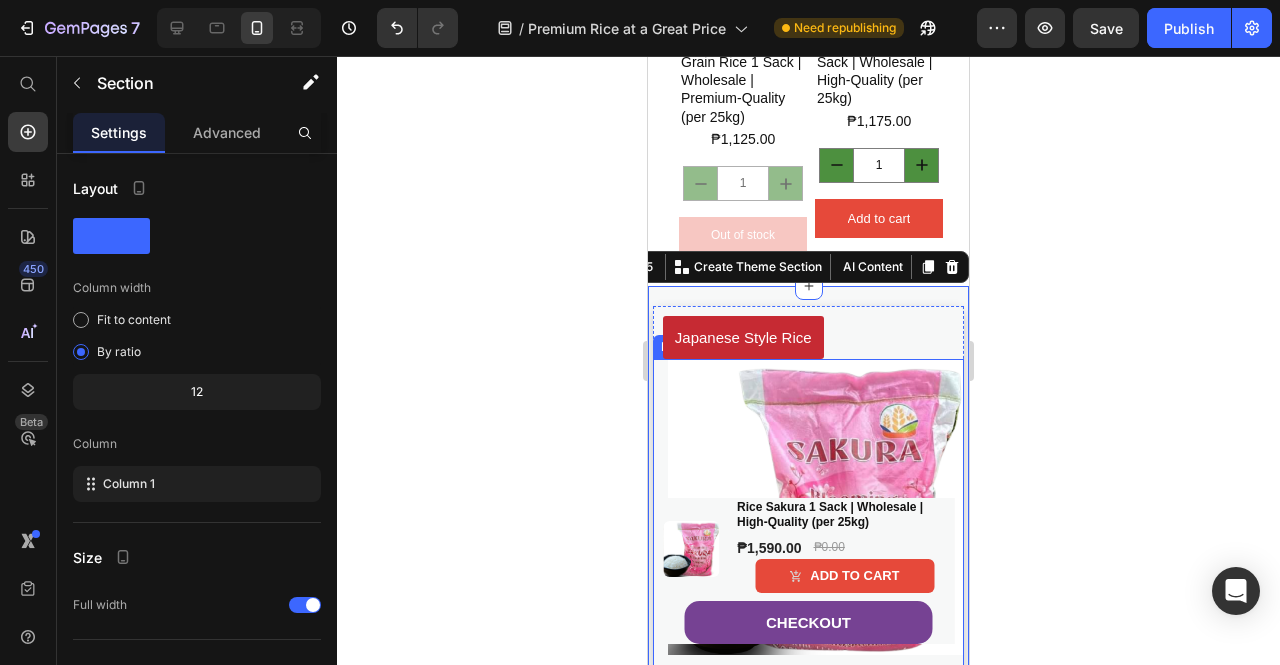 scroll, scrollTop: 300, scrollLeft: 0, axis: vertical 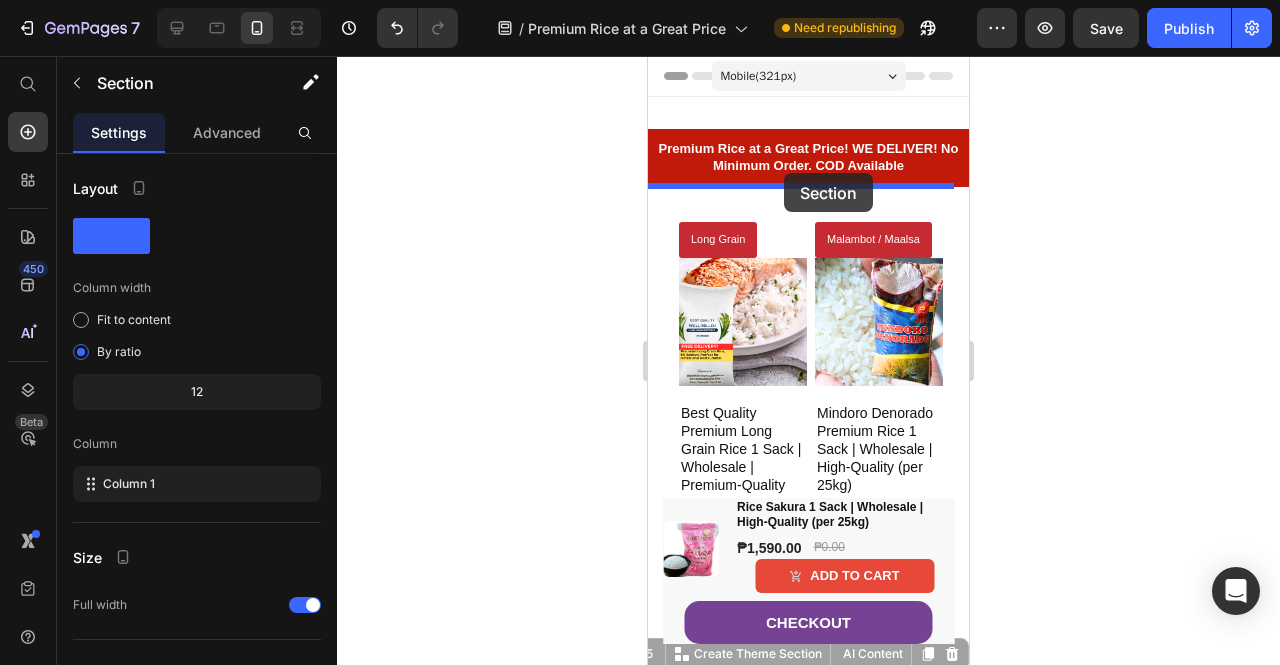 drag, startPoint x: 903, startPoint y: 373, endPoint x: 784, endPoint y: 173, distance: 232.72516 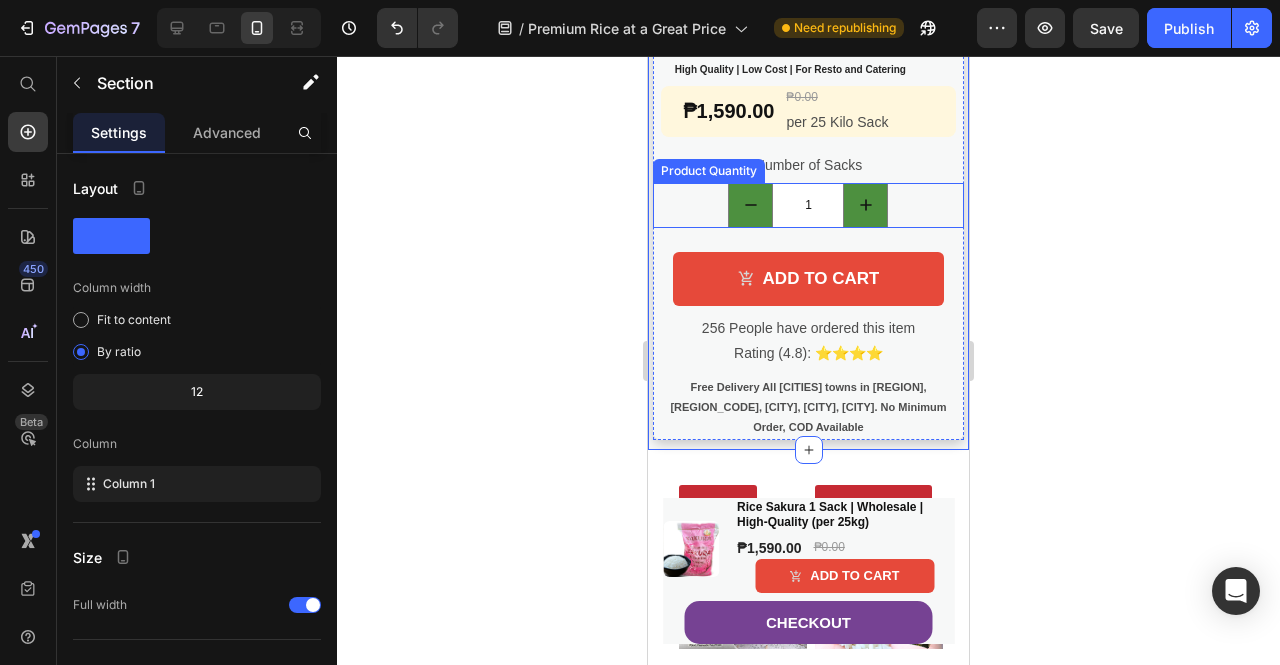 scroll, scrollTop: 700, scrollLeft: 0, axis: vertical 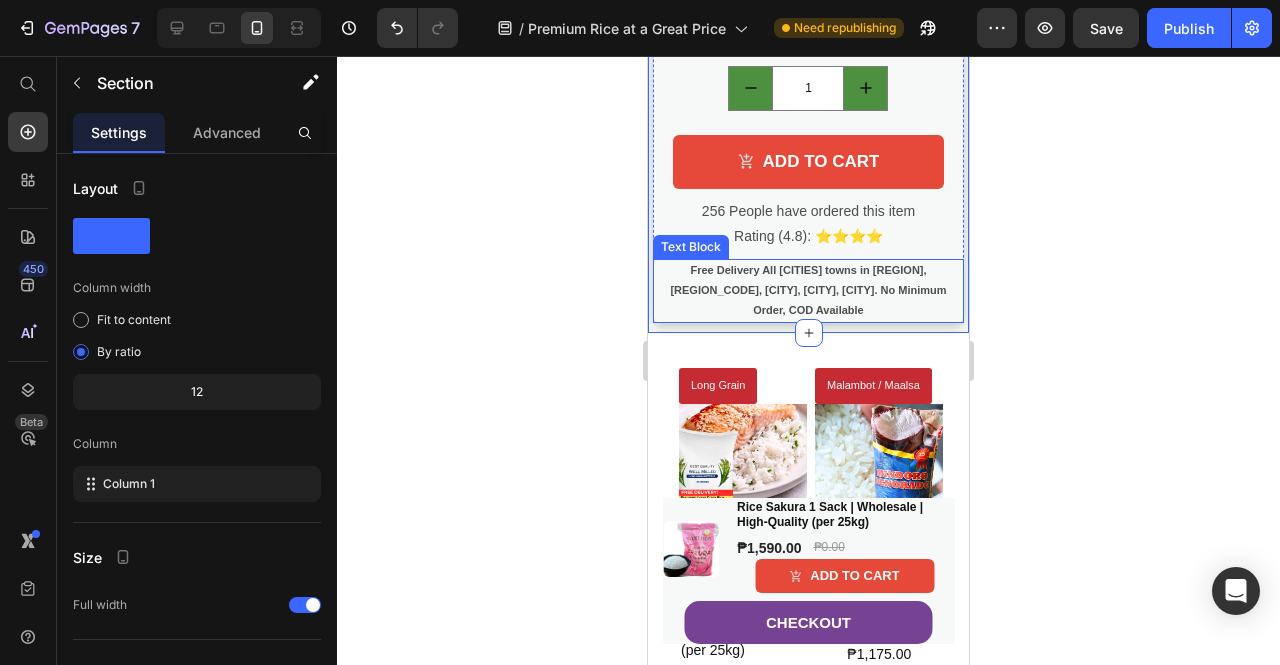 click on "Free Delivery All [CITIES] towns in [REGION], [REGION_CODE], [CITY], [CITY], [CITY]. No Minimum Order, COD Available" at bounding box center (808, 290) 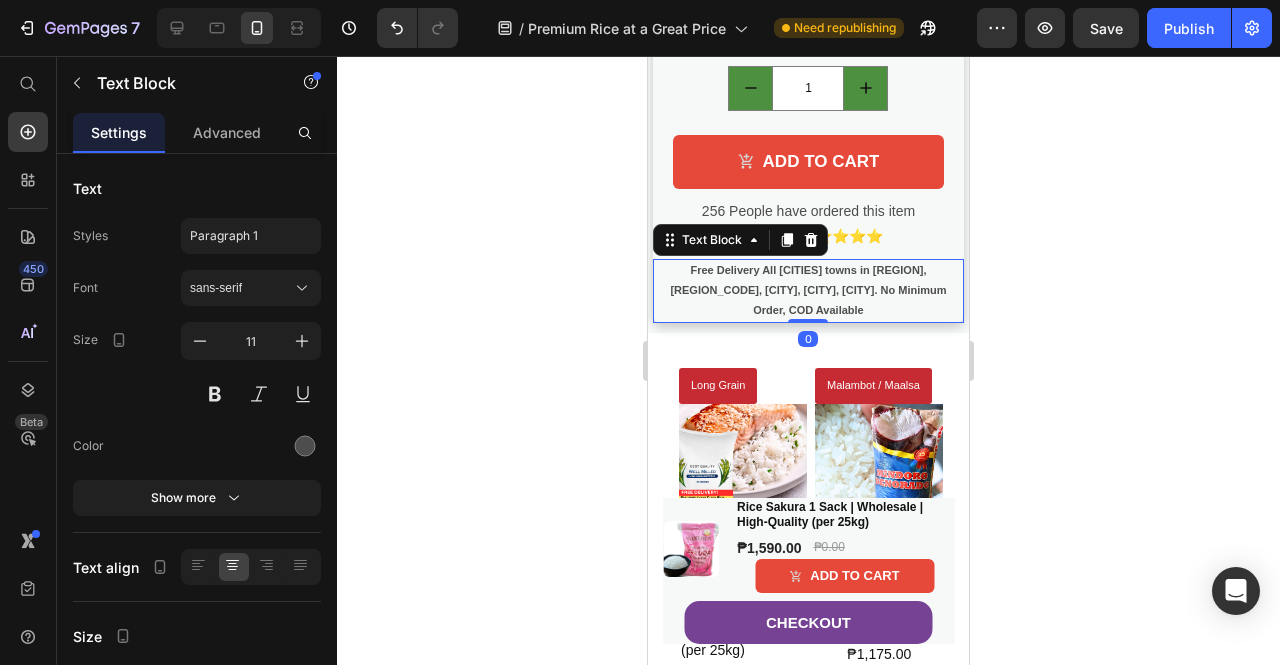 click on "Free Delivery All [CITIES] towns in [REGION], [REGION_CODE], [CITY], [CITY], [CITY]. No Minimum Order, COD Available" at bounding box center (808, 290) 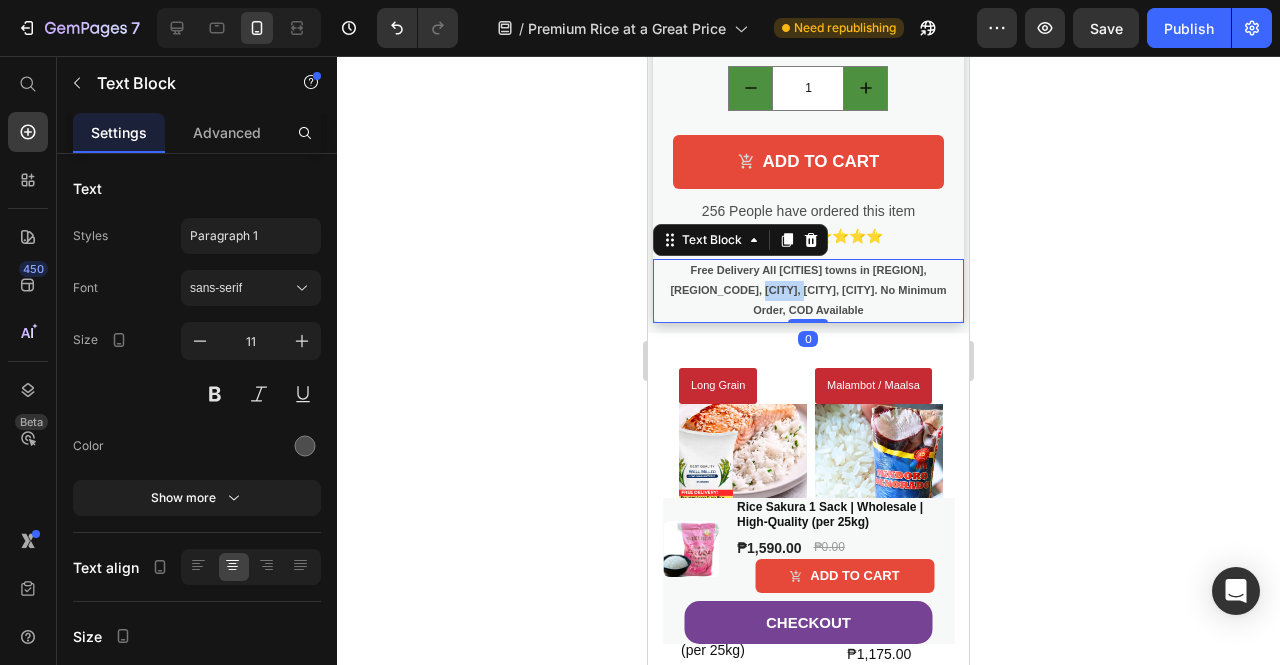 click on "Free Delivery All [CITIES] towns in [REGION], [REGION_CODE], [CITY], [CITY], [CITY]. No Minimum Order, COD Available" at bounding box center (808, 290) 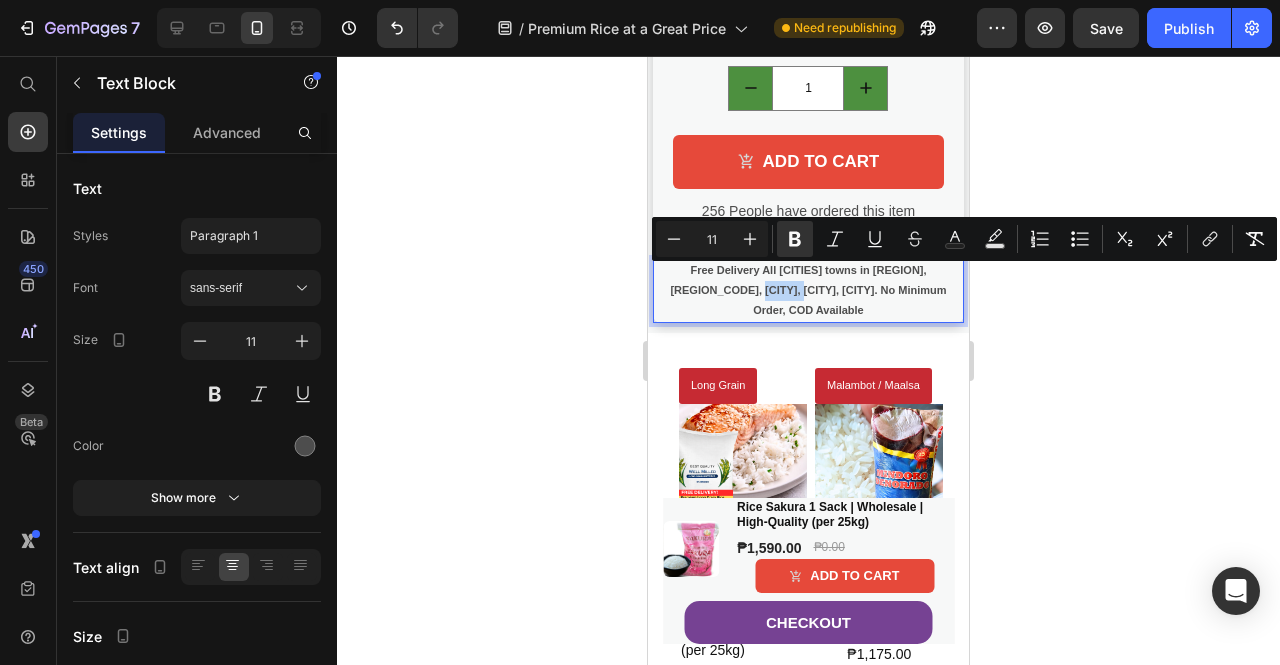 click on "Free Delivery All [CITIES] towns in [REGION], [REGION_CODE], [CITY], [CITY], [CITY]. No Minimum Order, COD Available" at bounding box center (808, 290) 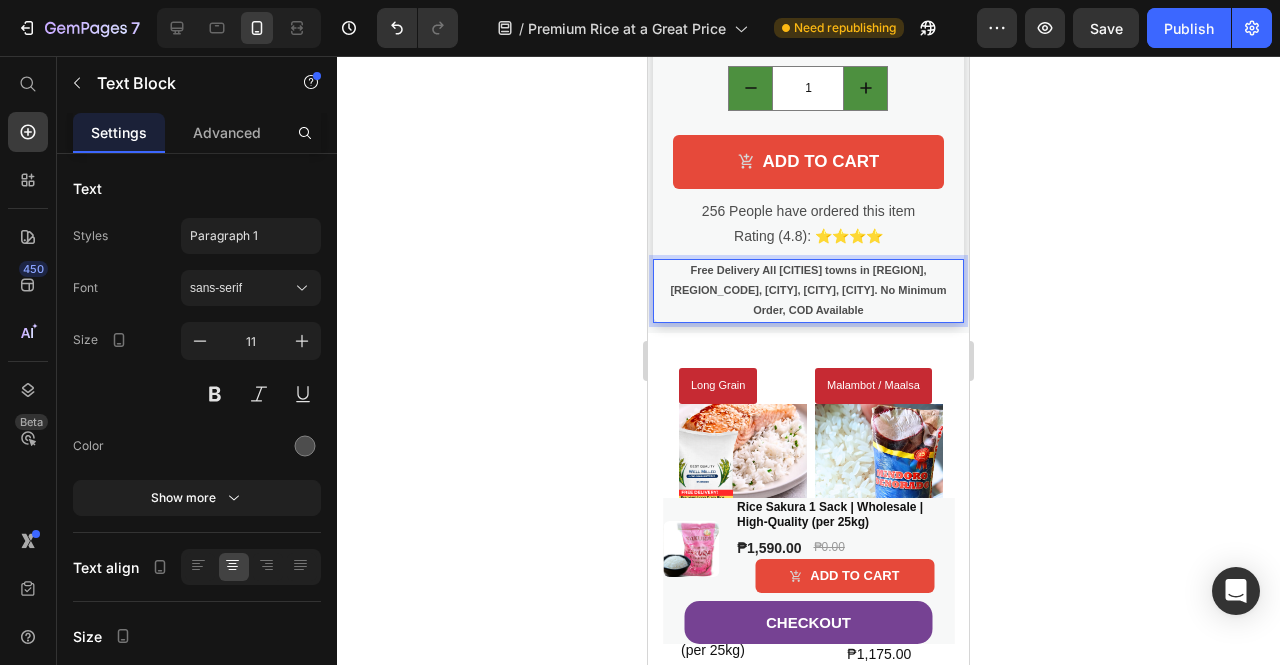 click on "Free Delivery All [CITIES] towns in [REGION], [REGION_CODE], [CITY], [CITY], [CITY]. No Minimum Order, COD Available" at bounding box center (808, 290) 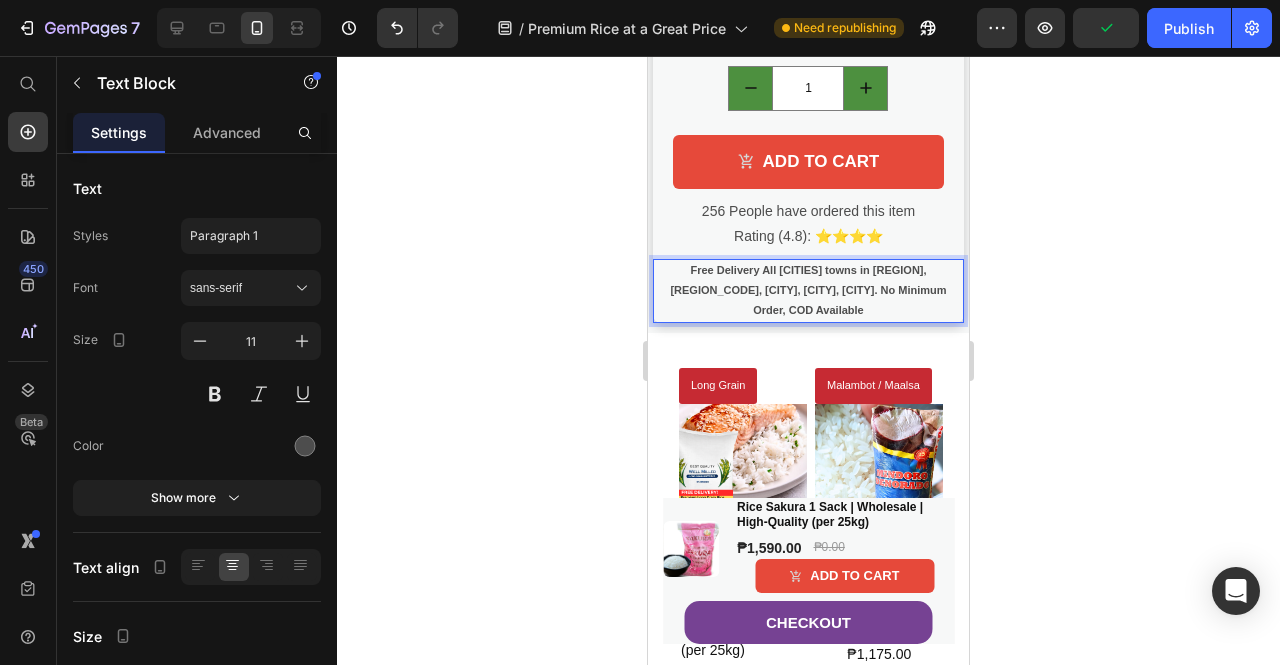 click on "Free Delivery All [CITIES] towns in [REGION], [REGION_CODE], [CITY], [CITY], [CITY]. No Minimum Order, COD Available" at bounding box center [808, 290] 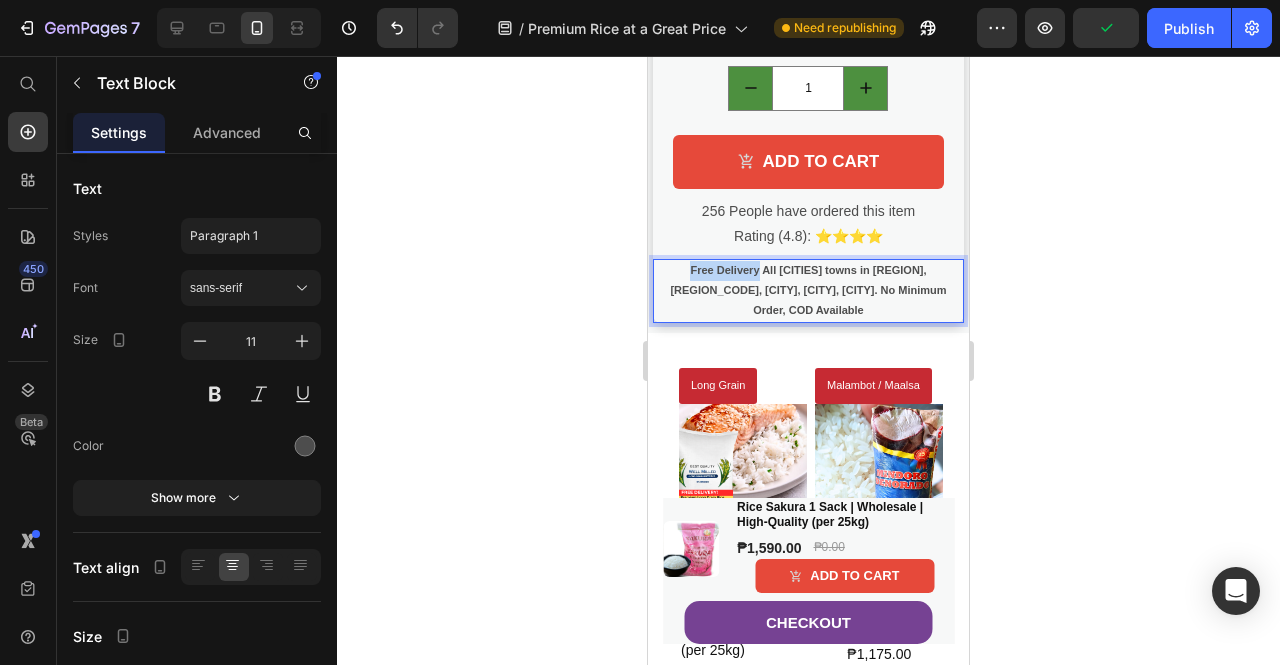 drag, startPoint x: 733, startPoint y: 256, endPoint x: 664, endPoint y: 257, distance: 69.00725 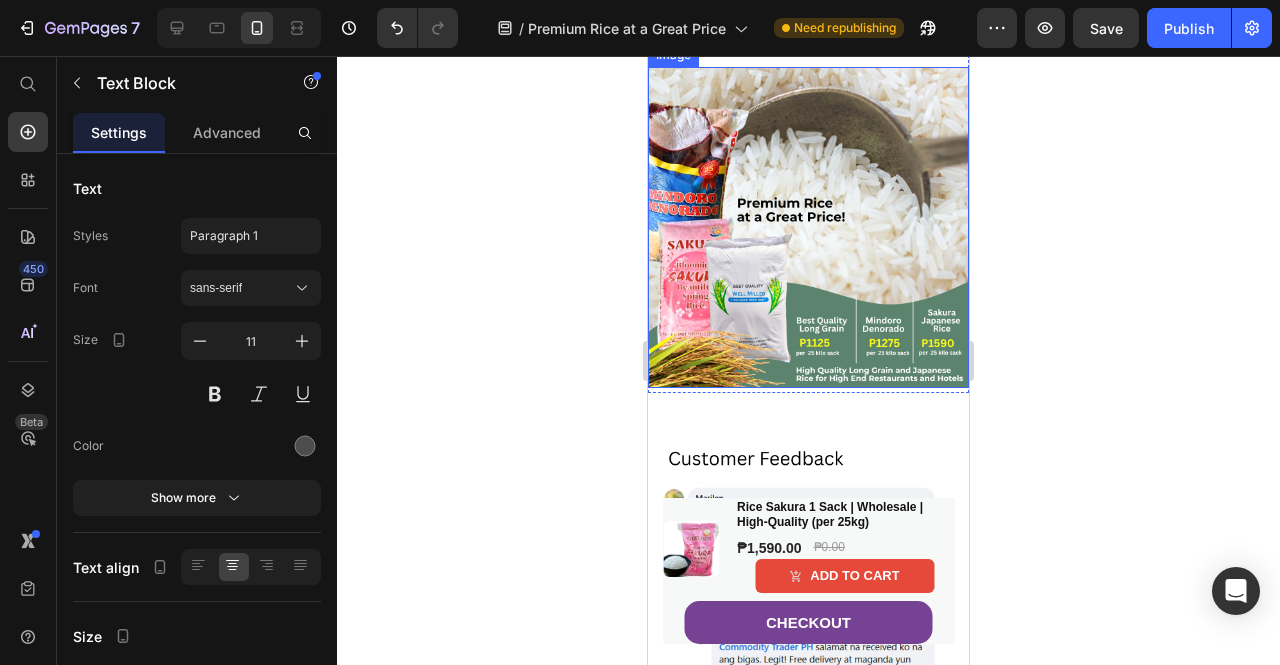 scroll, scrollTop: 2100, scrollLeft: 0, axis: vertical 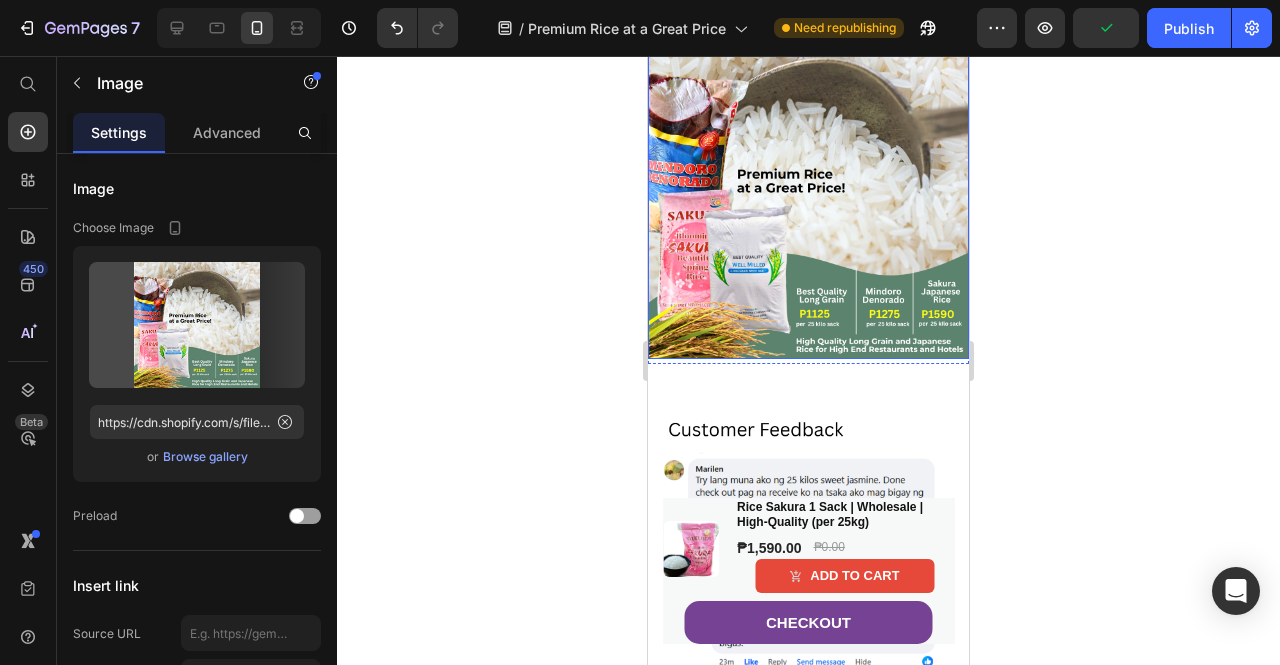 click at bounding box center [808, 198] 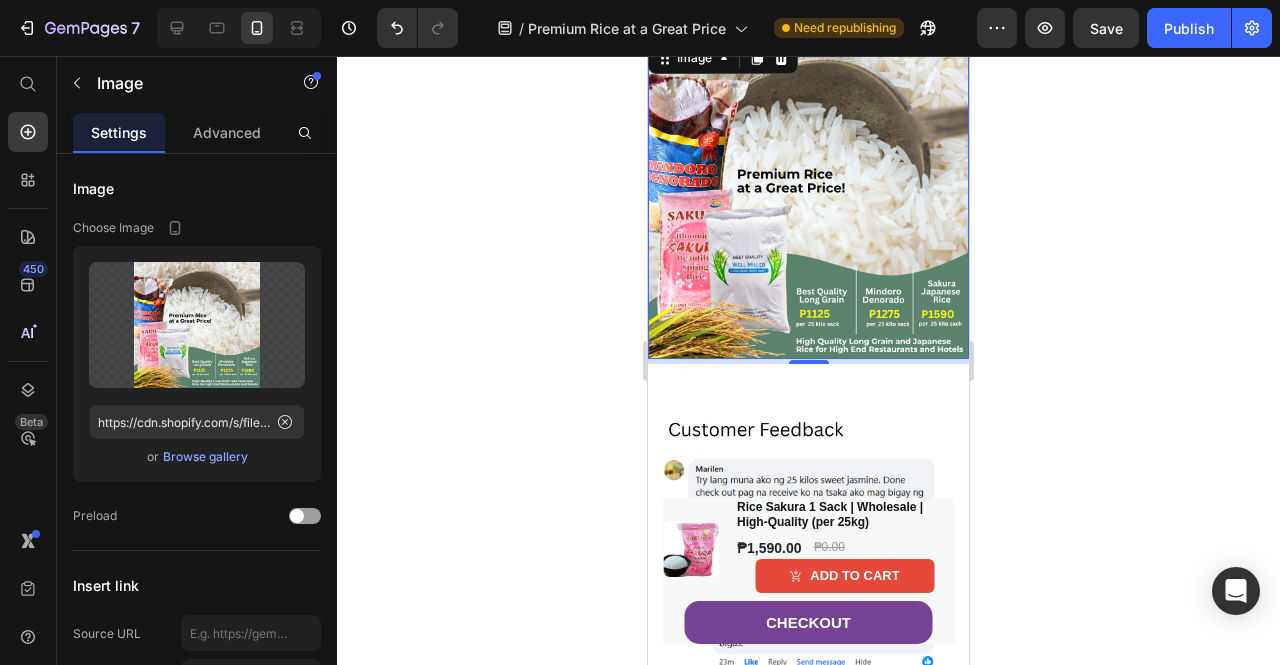 click at bounding box center [808, 198] 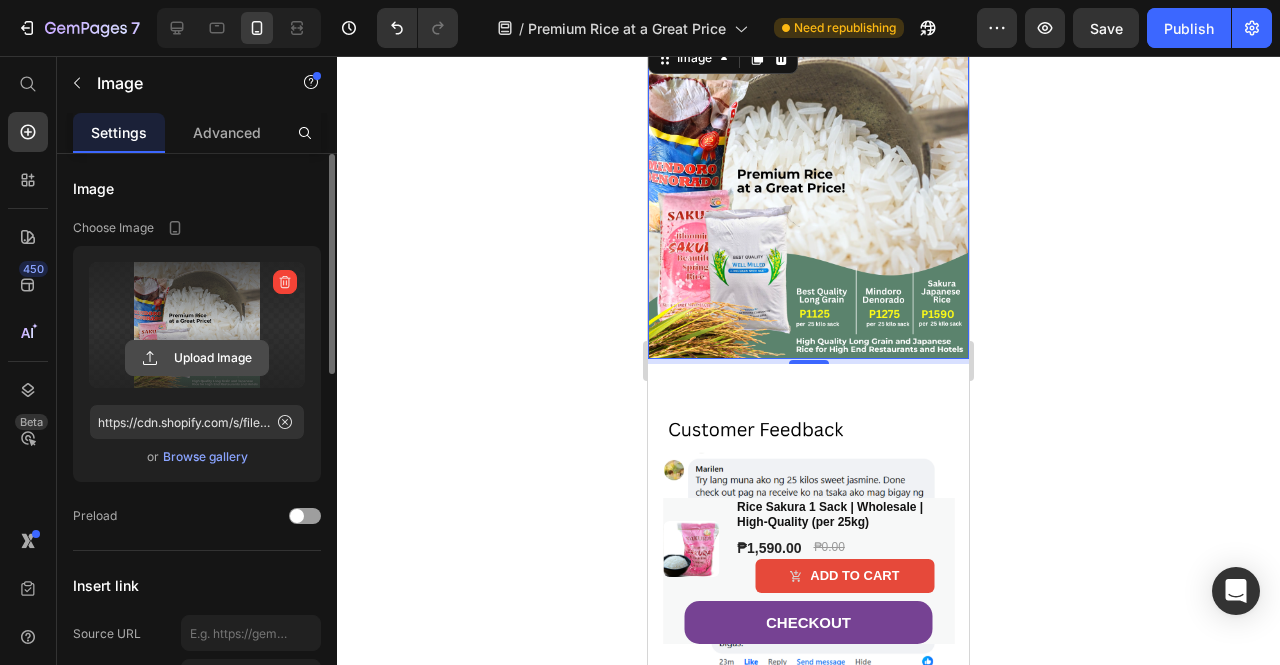 click 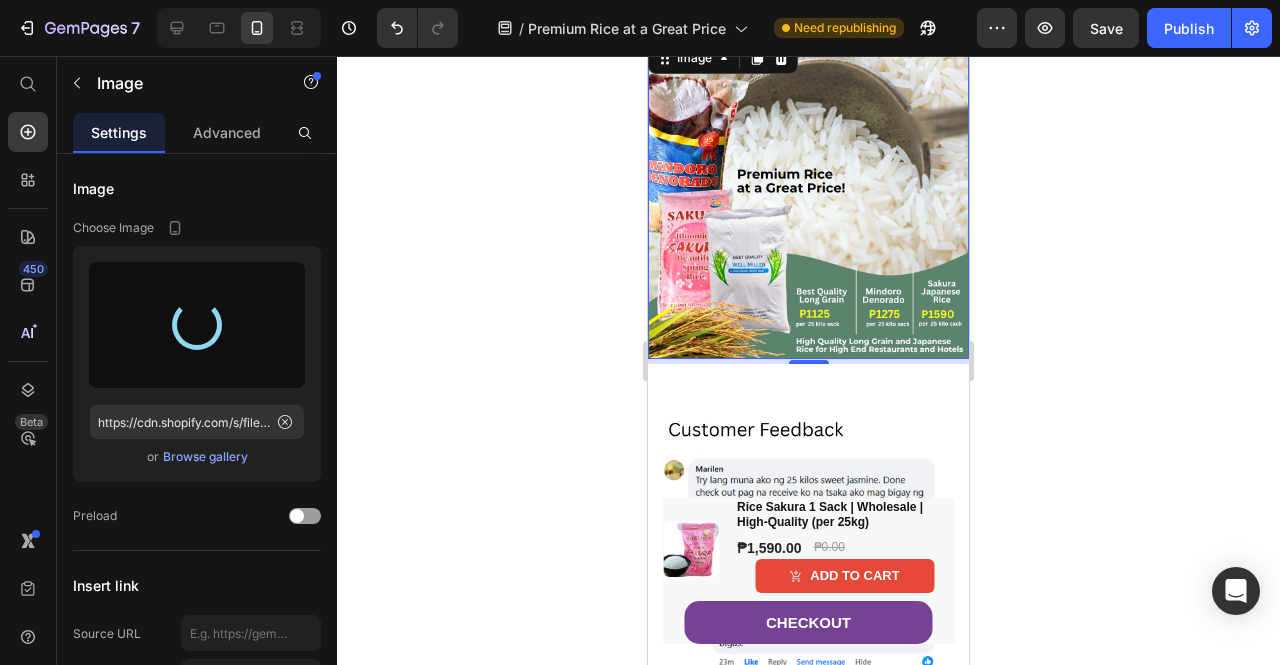 type on "https://cdn.shopify.com/s/files/1/0914/5686/4563/files/gempages_547358301319333032-c930c30e-06dd-406a-a77c-50a963d20fe0.png" 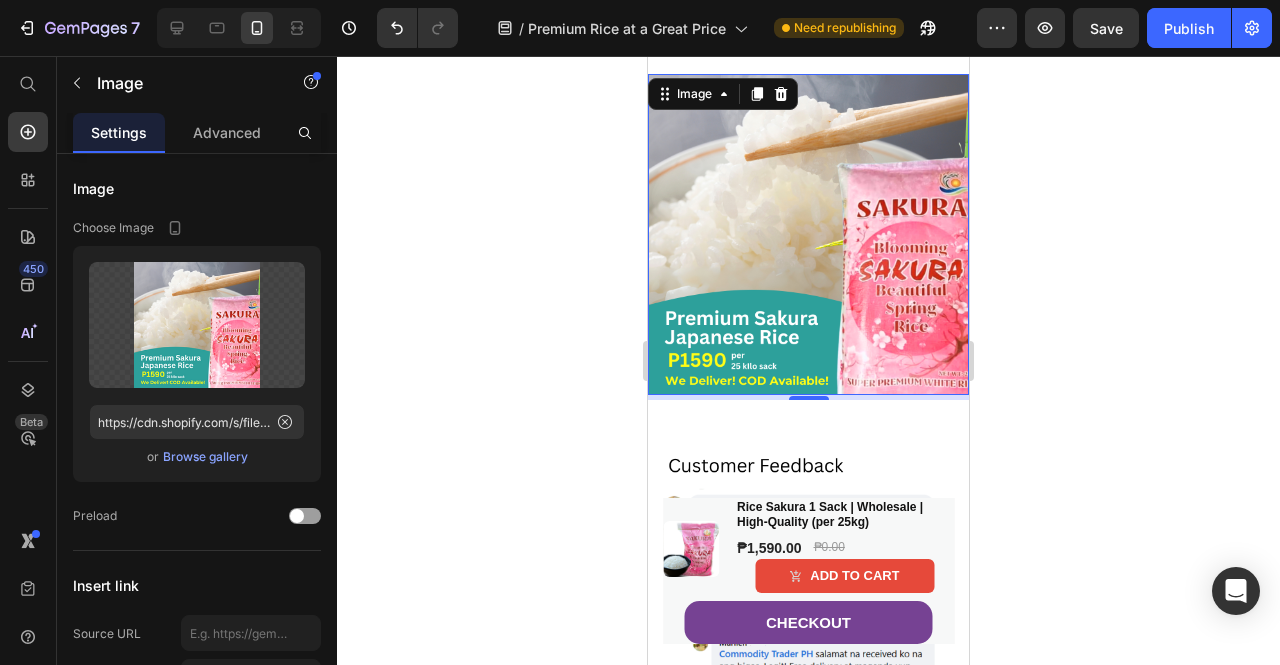 scroll, scrollTop: 1800, scrollLeft: 0, axis: vertical 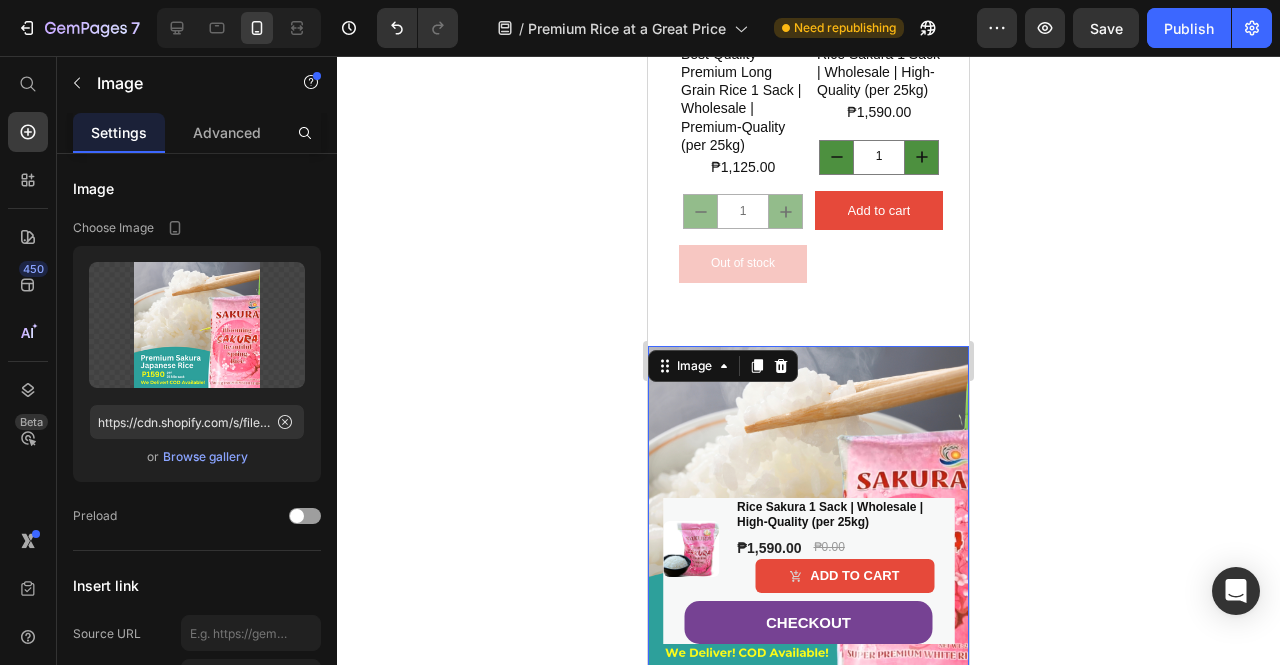 click 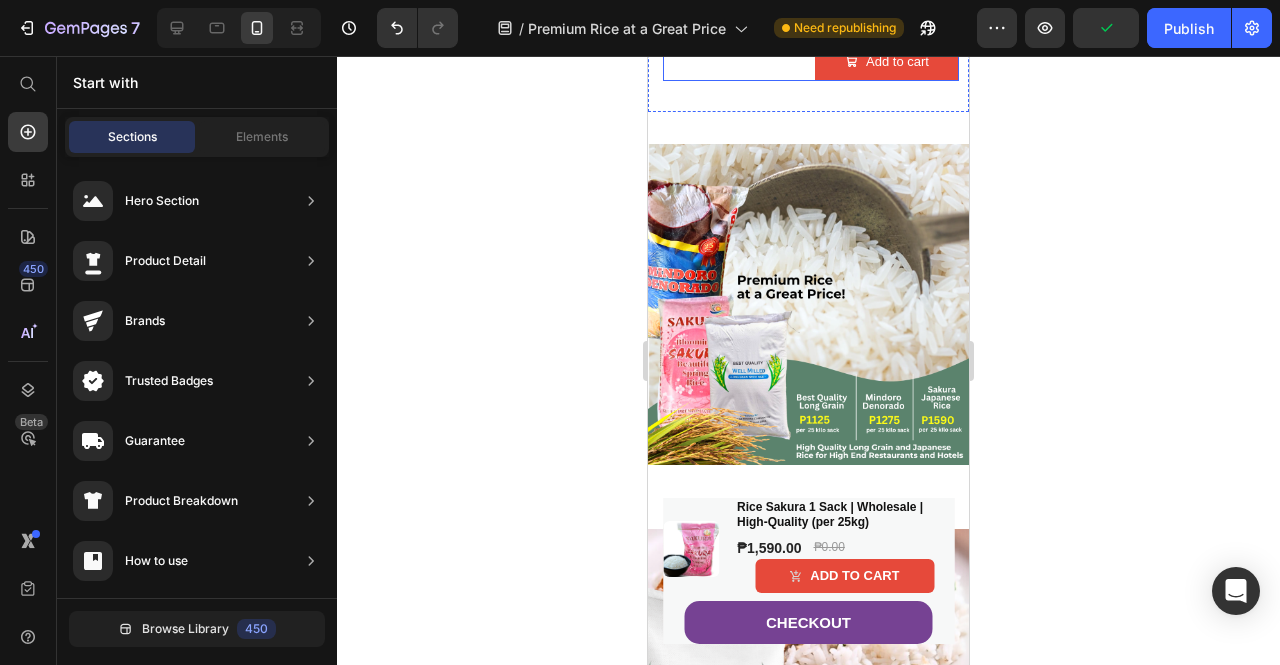 scroll, scrollTop: 3300, scrollLeft: 0, axis: vertical 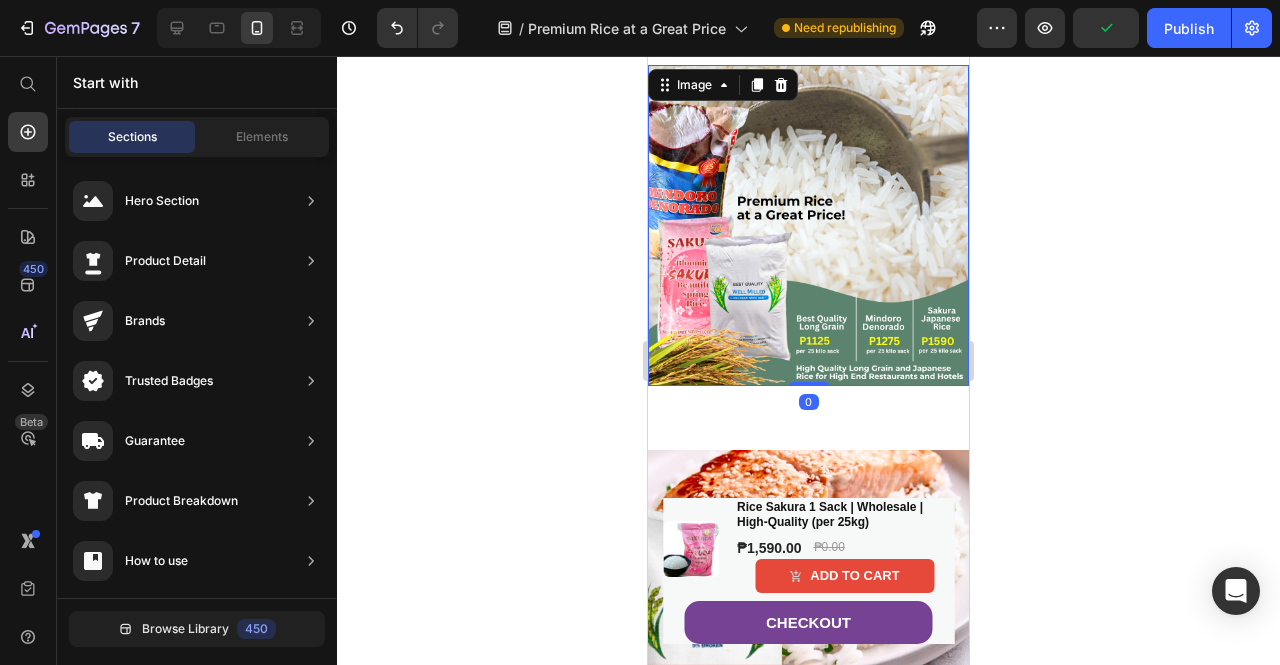 click at bounding box center [808, 225] 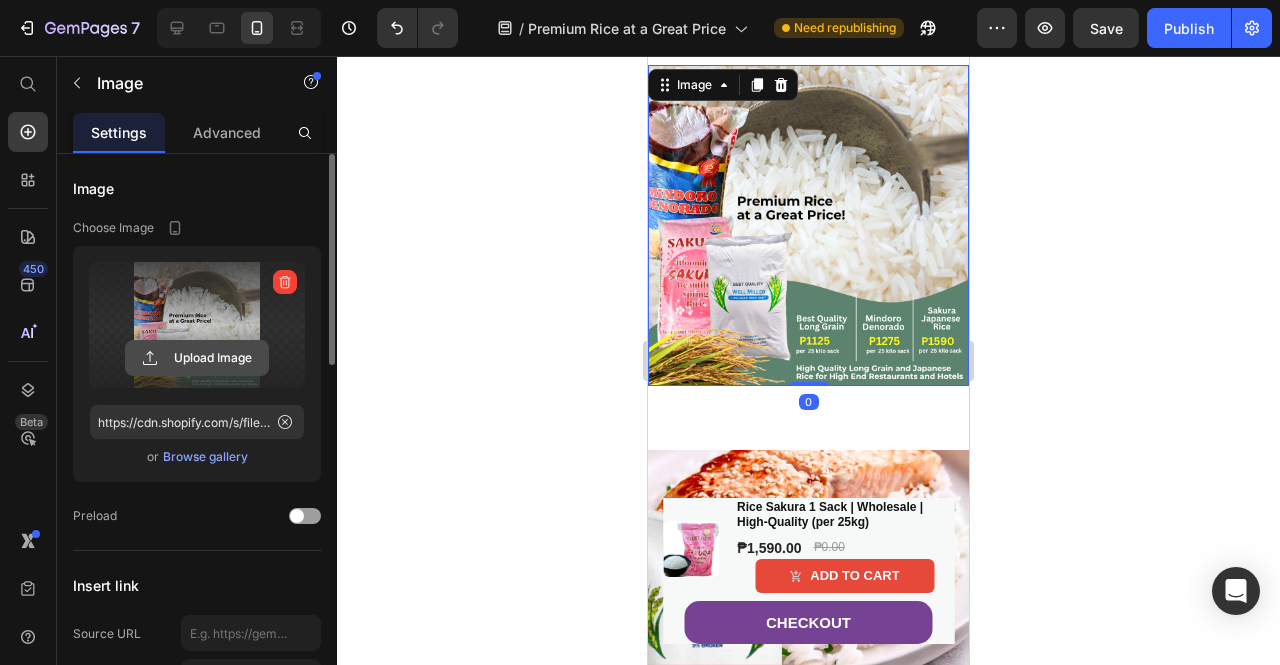 click 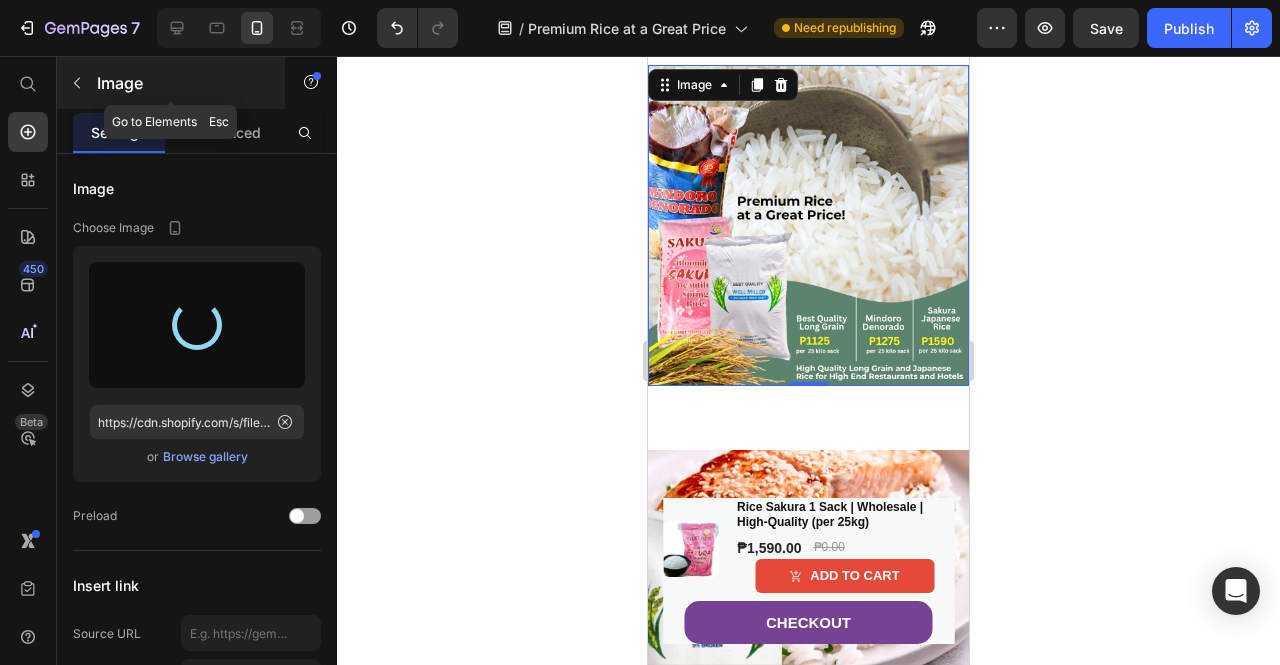 type on "https://cdn.shopify.com/s/files/1/0914/5686/4563/files/gempages_547358301319333032-c930c30e-06dd-406a-a77c-50a963d20fe0.png" 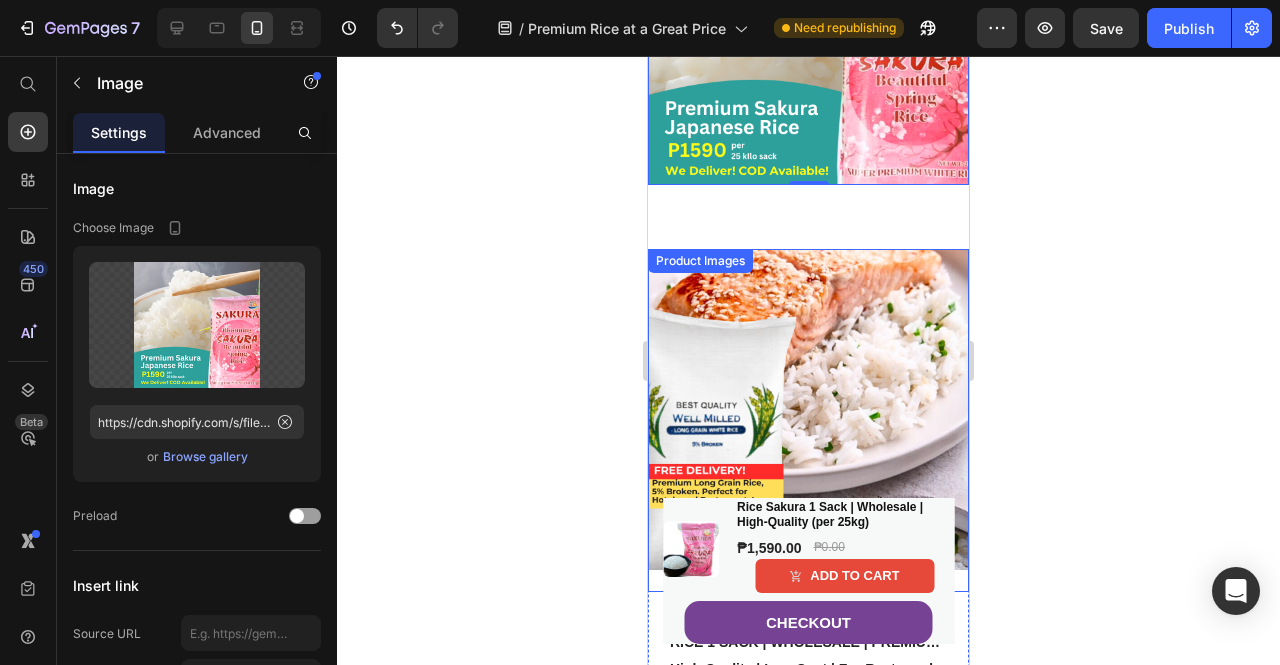 scroll, scrollTop: 3500, scrollLeft: 0, axis: vertical 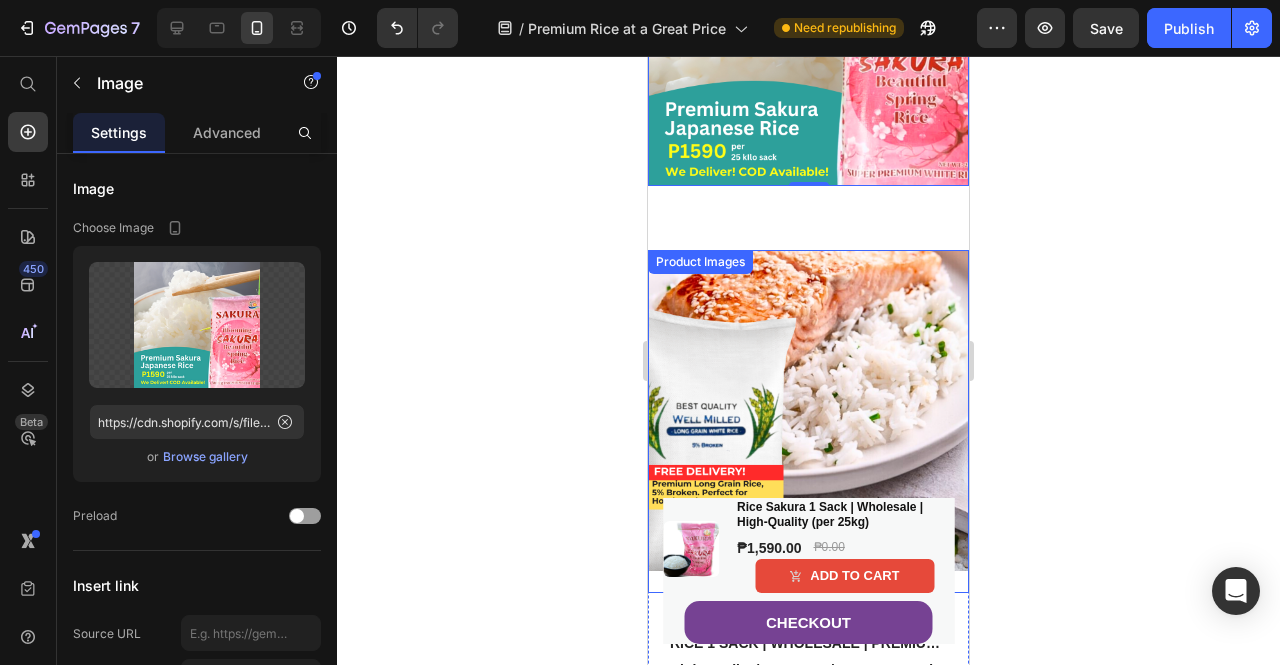 click at bounding box center [808, 410] 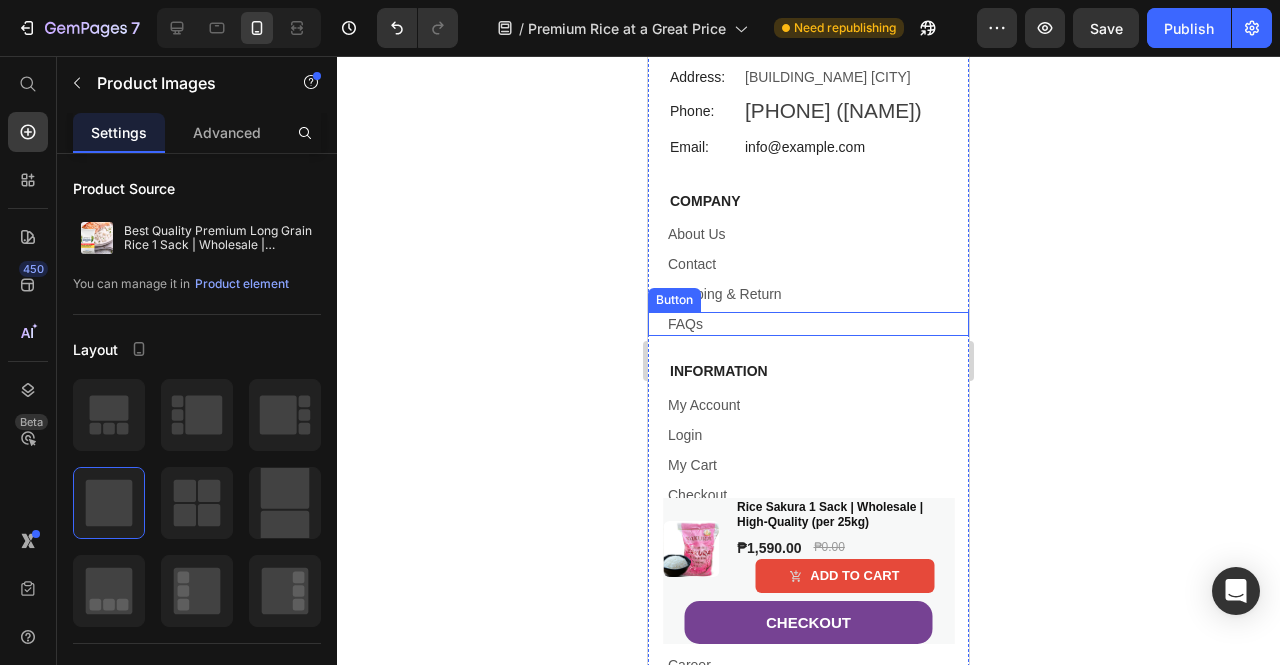 scroll, scrollTop: 10100, scrollLeft: 0, axis: vertical 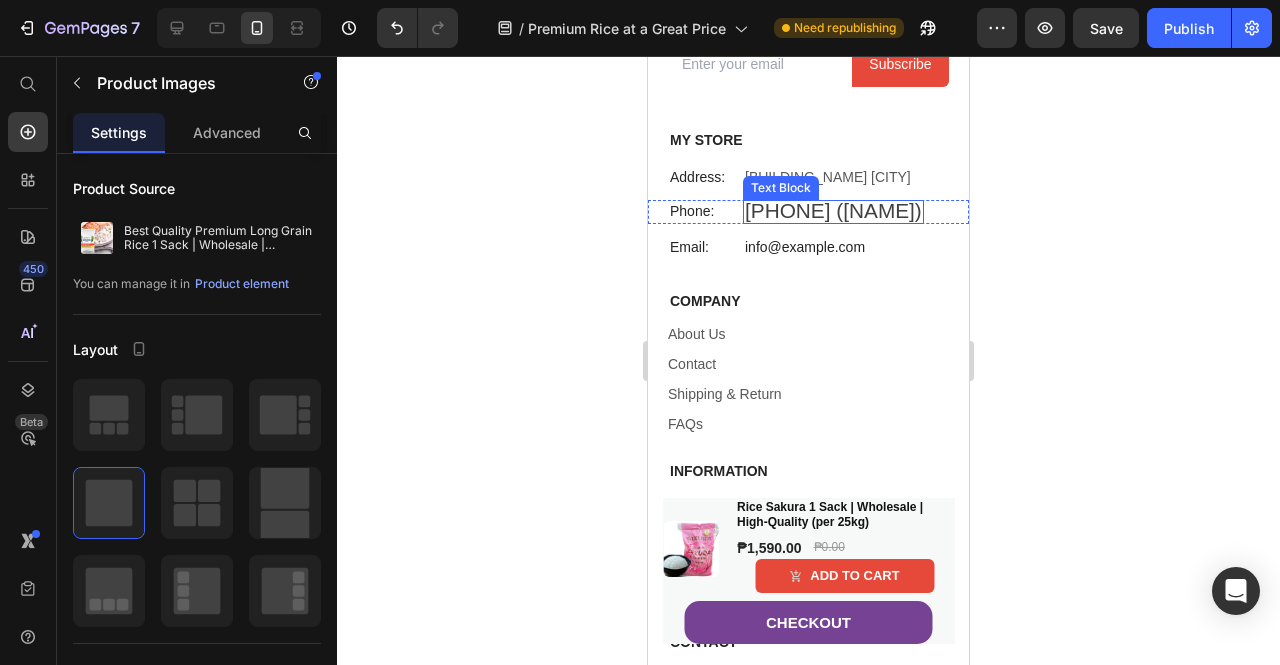 click on "[PHONE] ([NAME])" at bounding box center [833, 210] 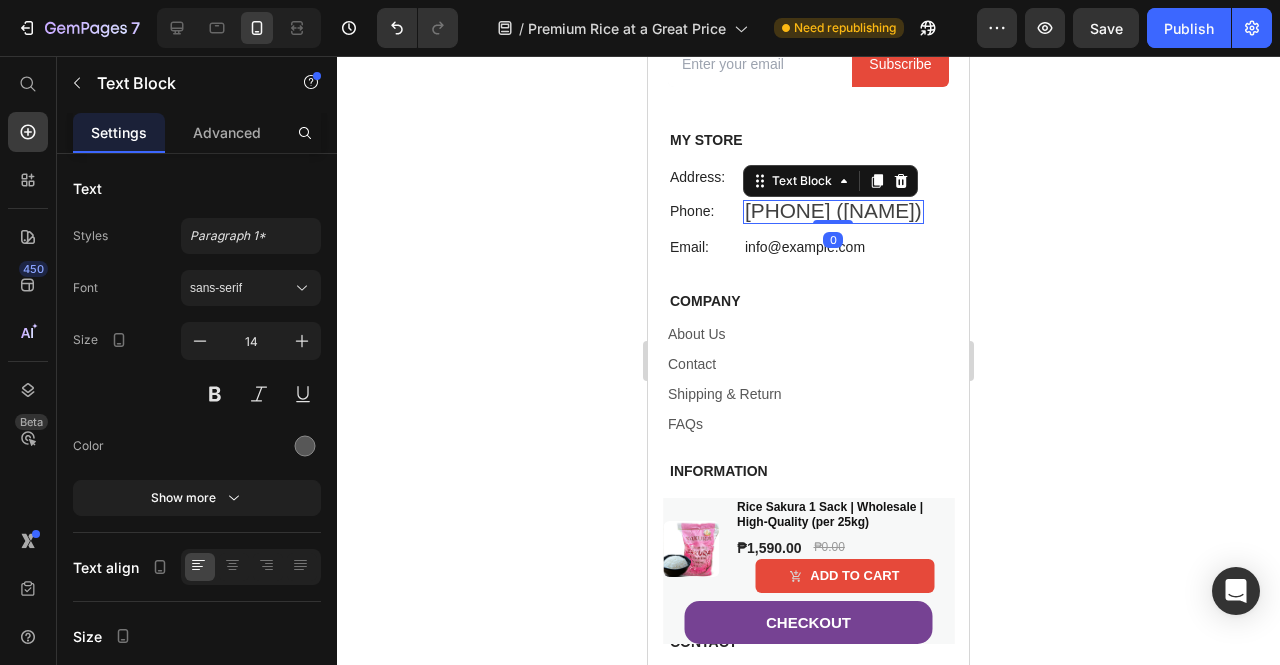 click on "[PHONE] ([NAME])" at bounding box center [833, 210] 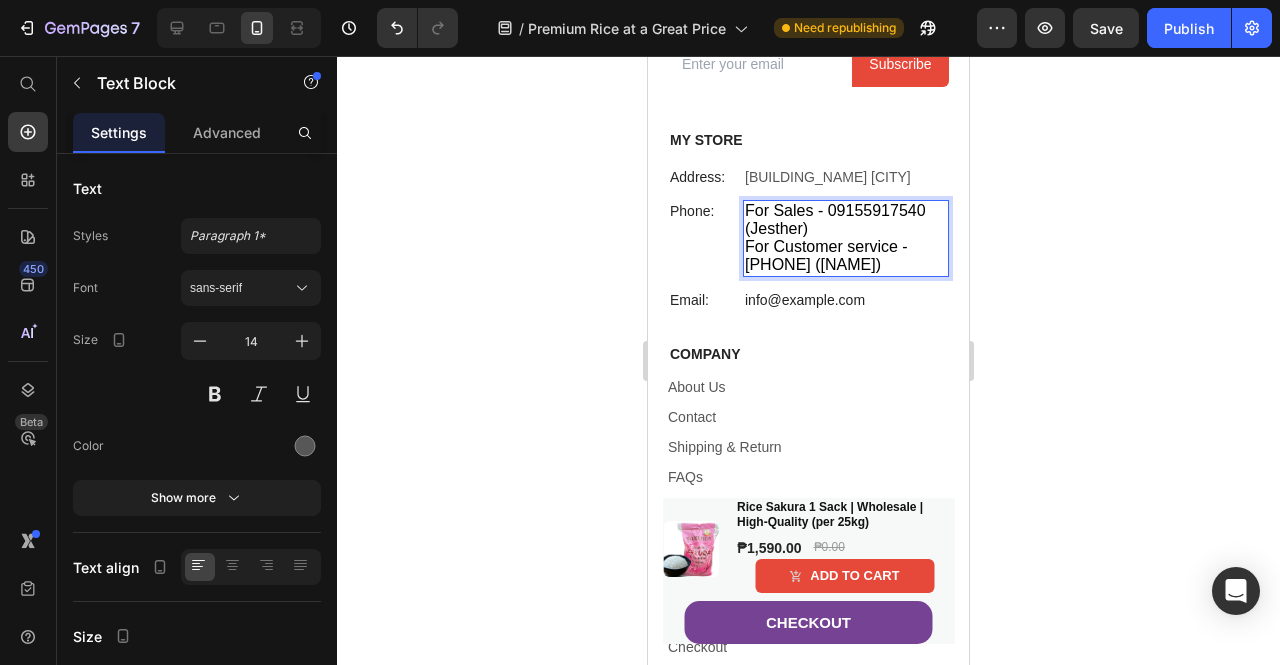 click 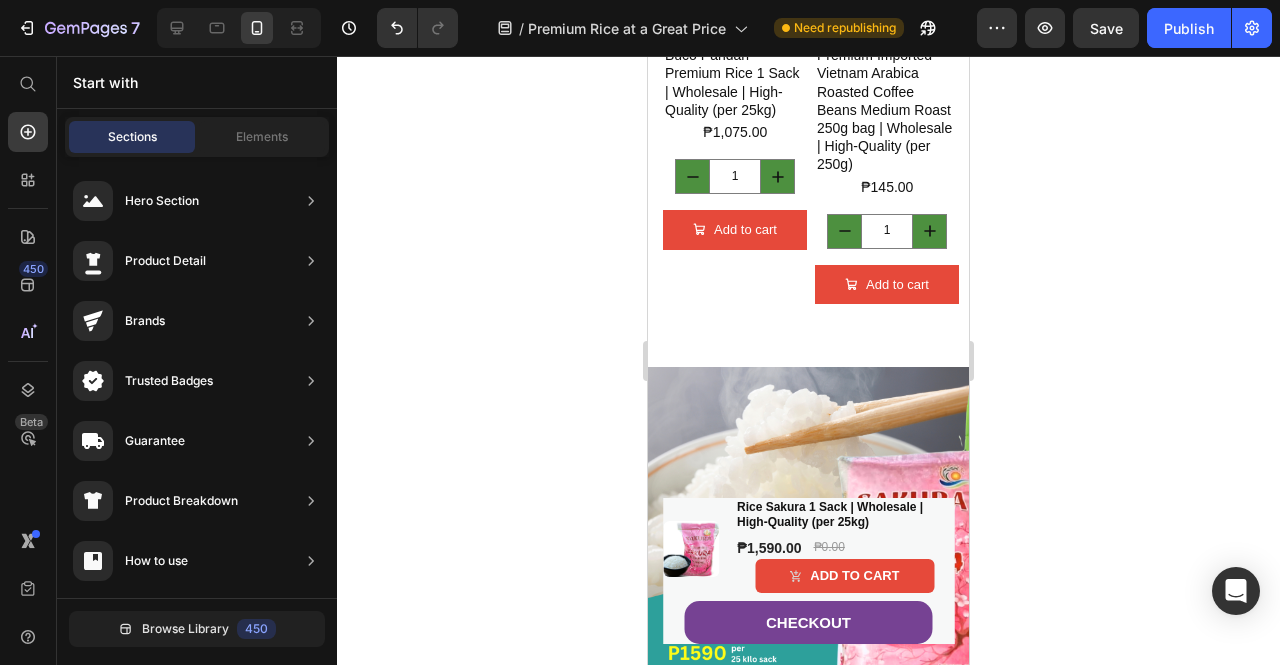 scroll, scrollTop: 3300, scrollLeft: 0, axis: vertical 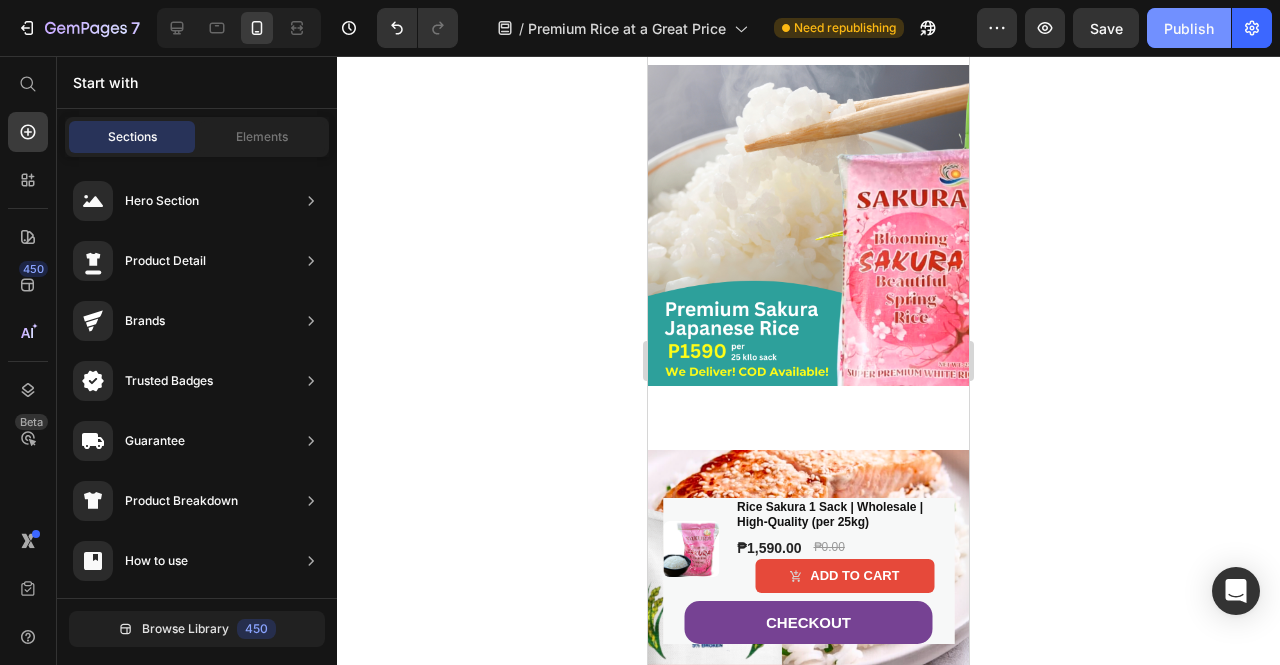 click on "Publish" 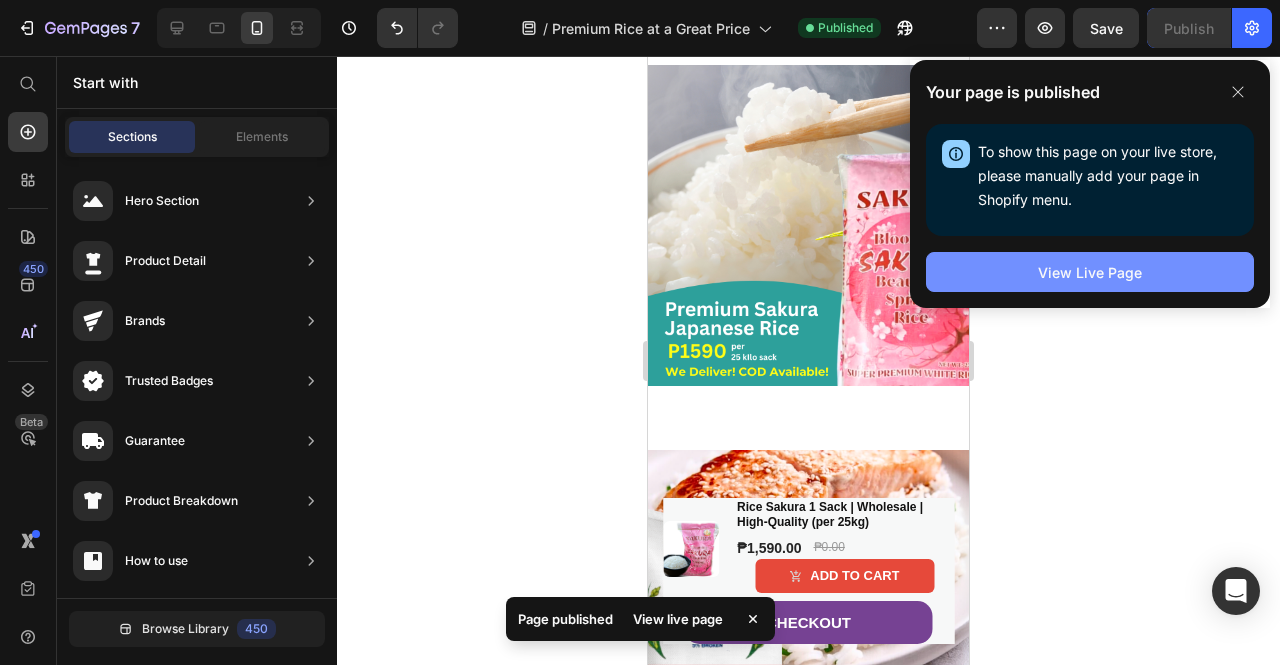 click on "View Live Page" at bounding box center (1090, 272) 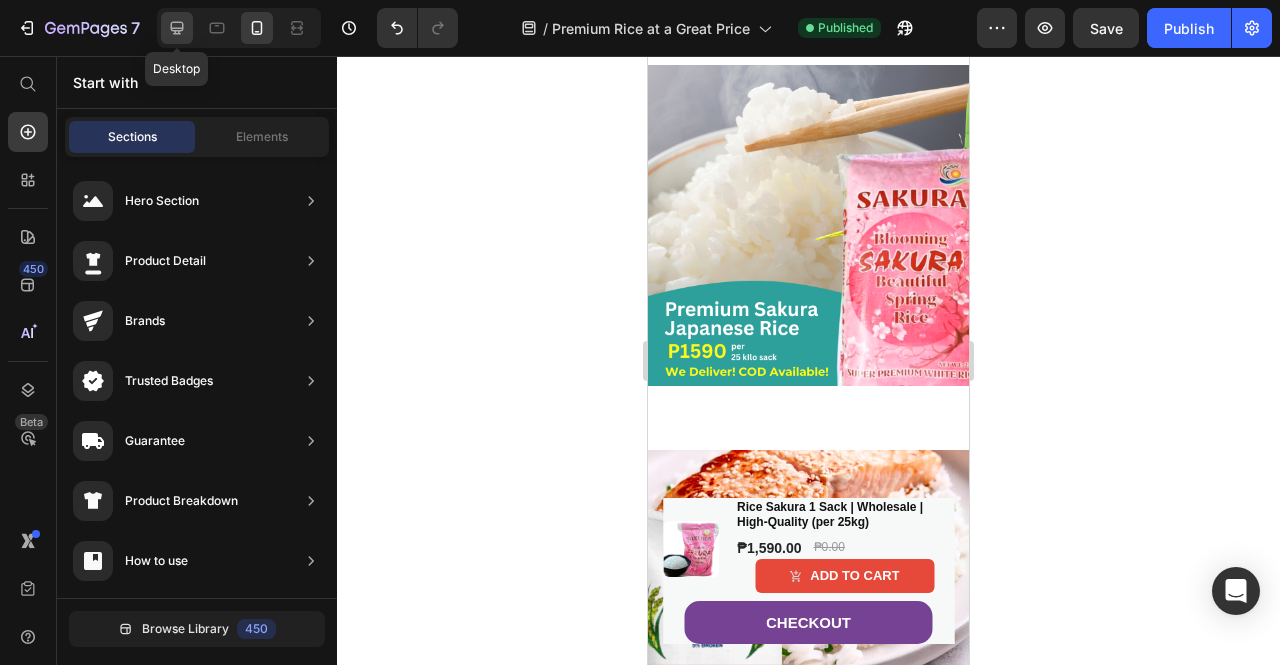 click 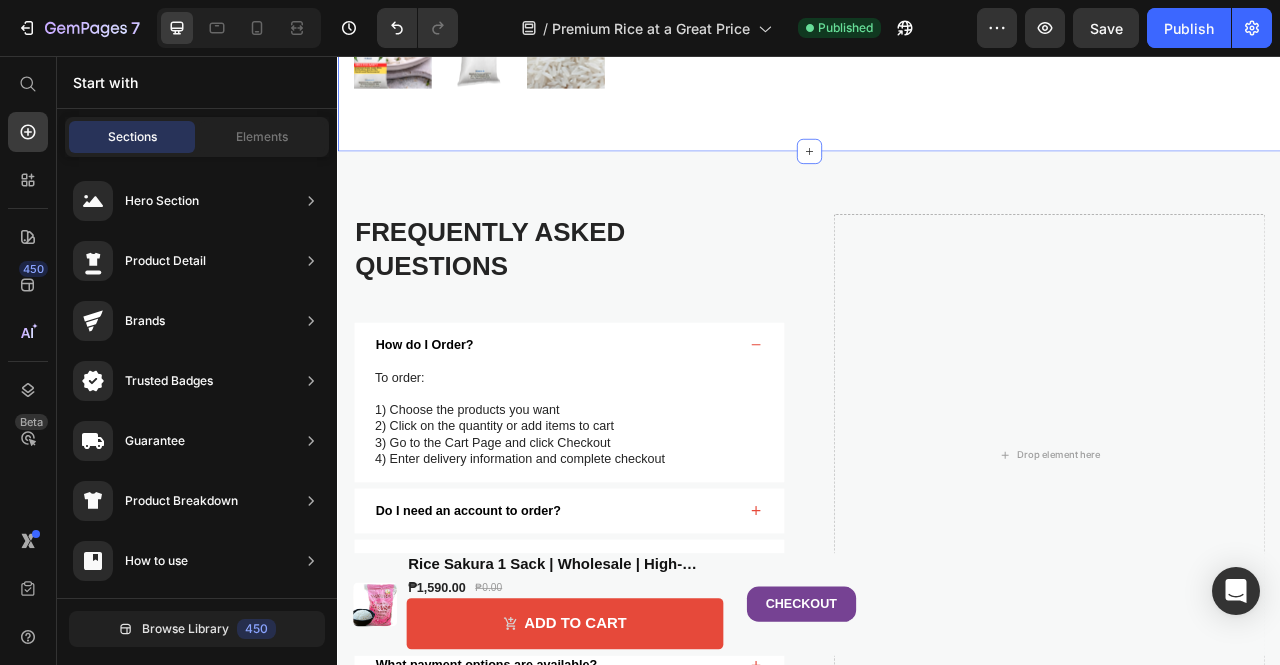 scroll, scrollTop: 3048, scrollLeft: 0, axis: vertical 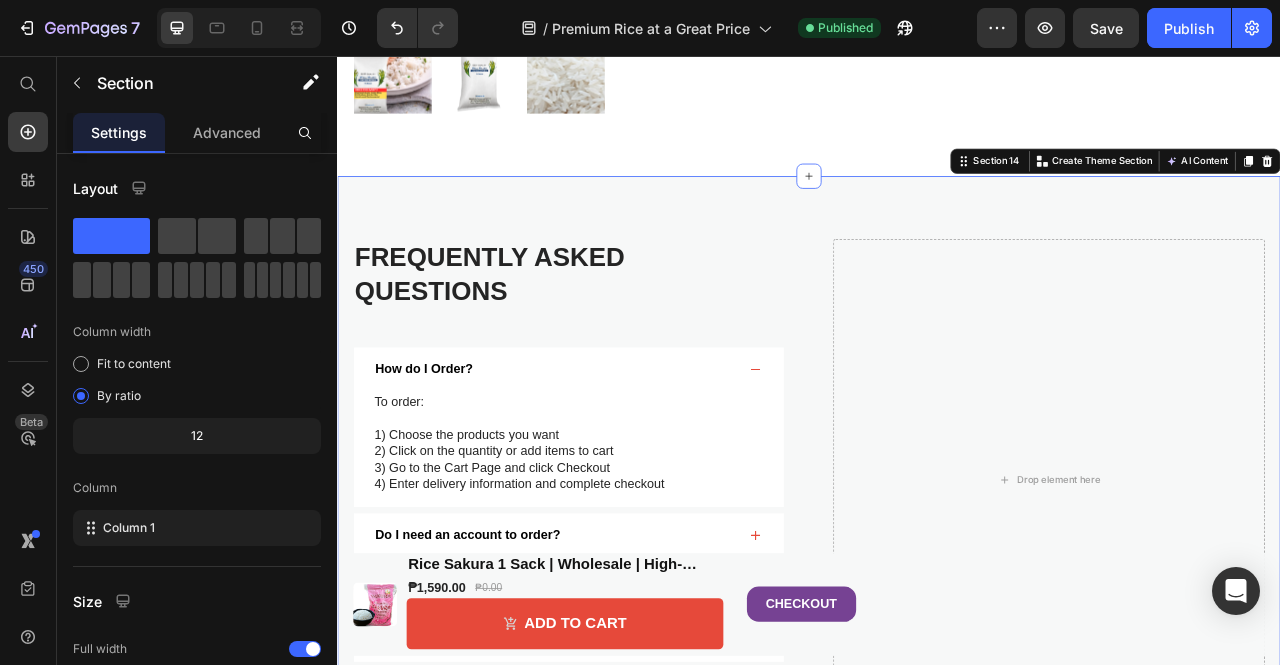 click on "Frequently Asked Questions Heading
How do I Order? To order:   1) Choose the products you want 2) Click on the quantity or add items to cart 3) Go to the Cart Page and click Checkout 4) Enter delivery information and complete checkout Text Block
Do I need an account to order?
Location
When is the delivery?
What payment options are available? Accordion
Drop element here Row Section 14   You can create reusable sections Create Theme Section AI Content Write with GemAI What would you like to describe here? Tone and Voice Persuasive Product Show more Generate" at bounding box center (937, 595) 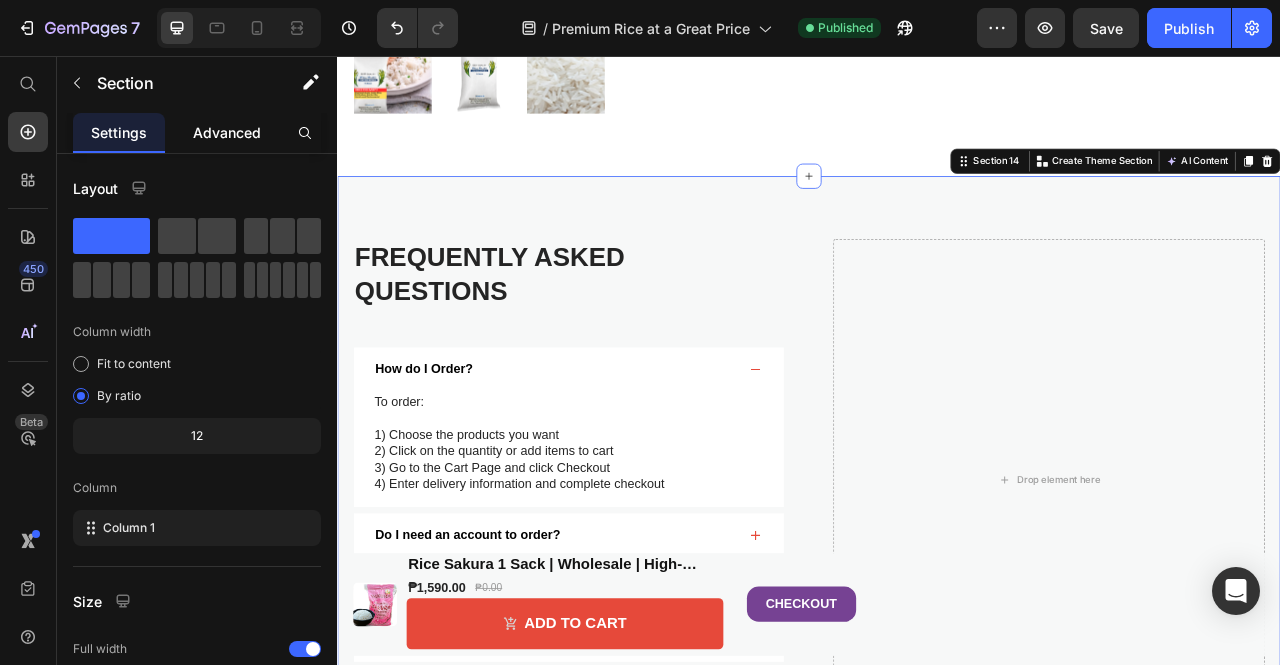 click on "Advanced" at bounding box center [227, 132] 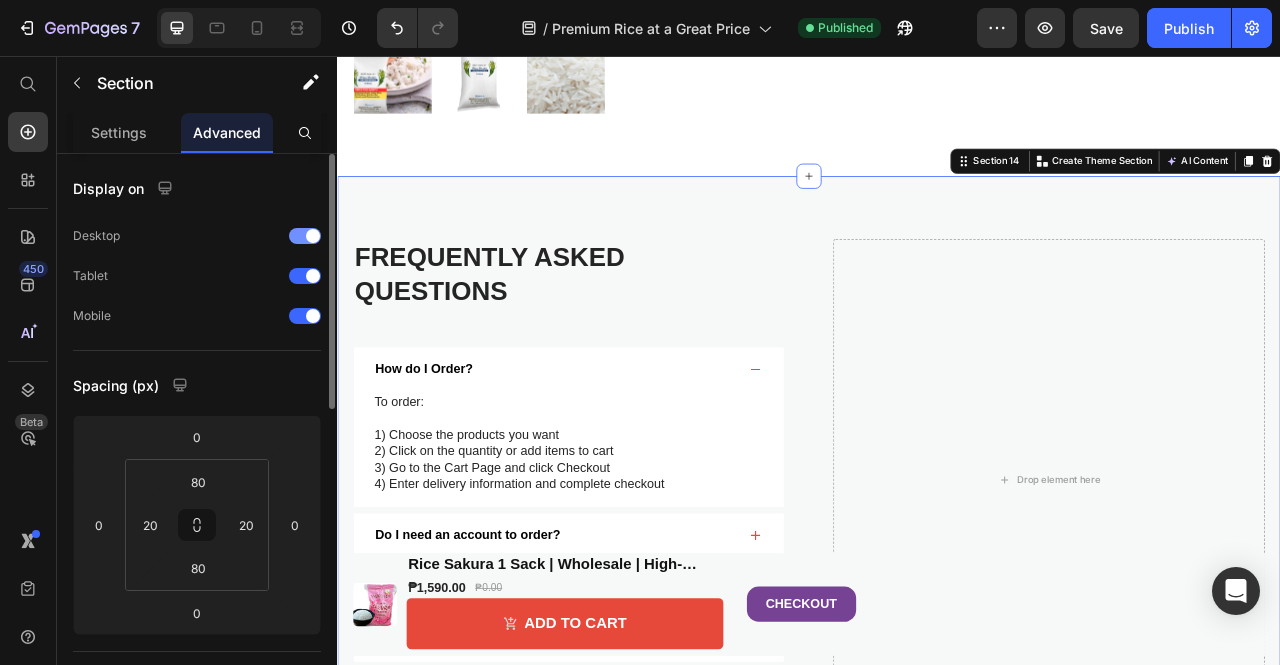 click at bounding box center (313, 236) 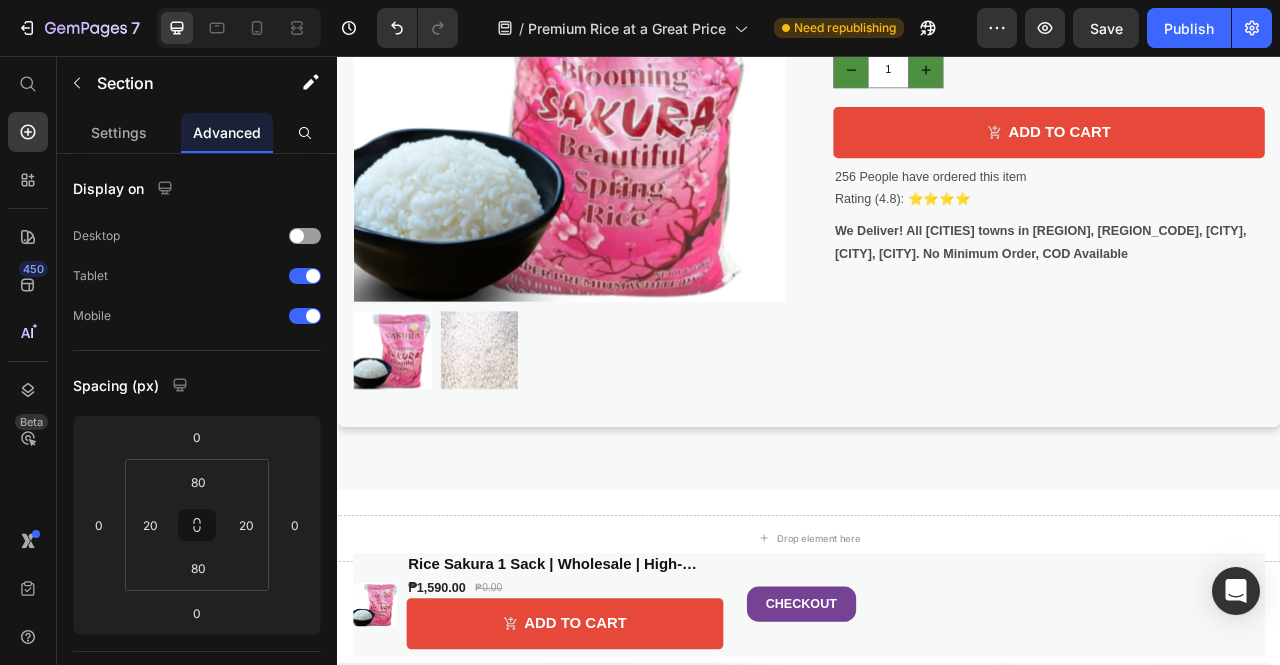 scroll, scrollTop: 1209, scrollLeft: 0, axis: vertical 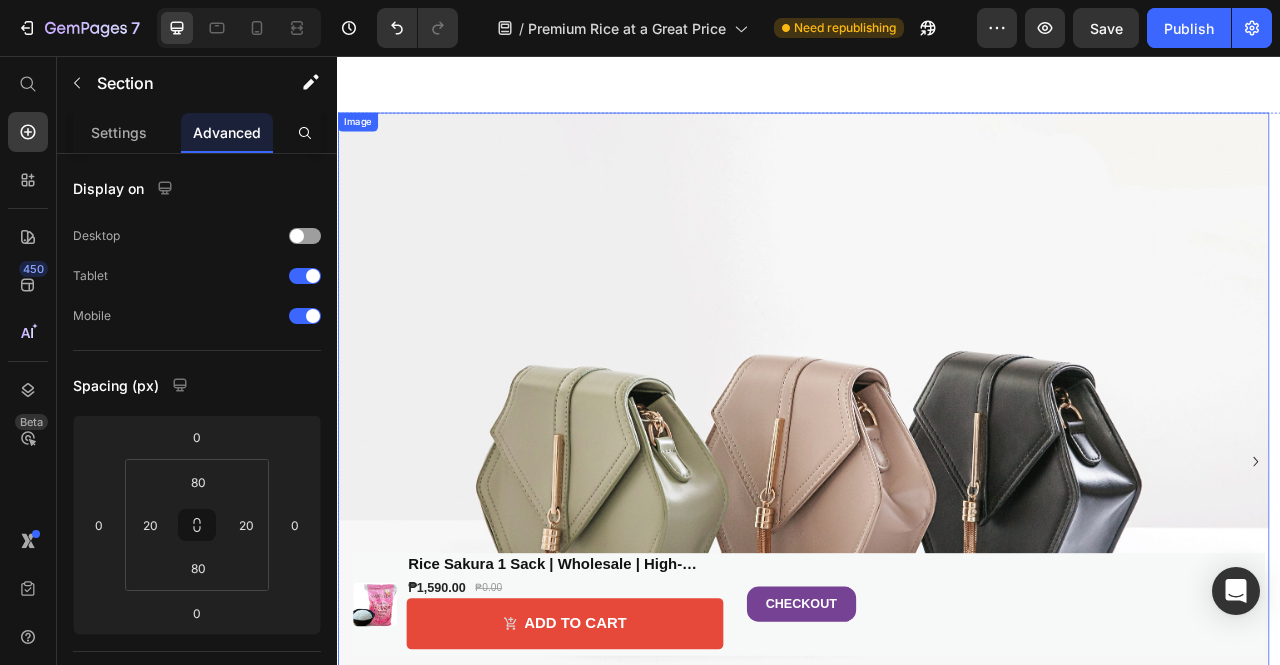 click at bounding box center [929, 572] 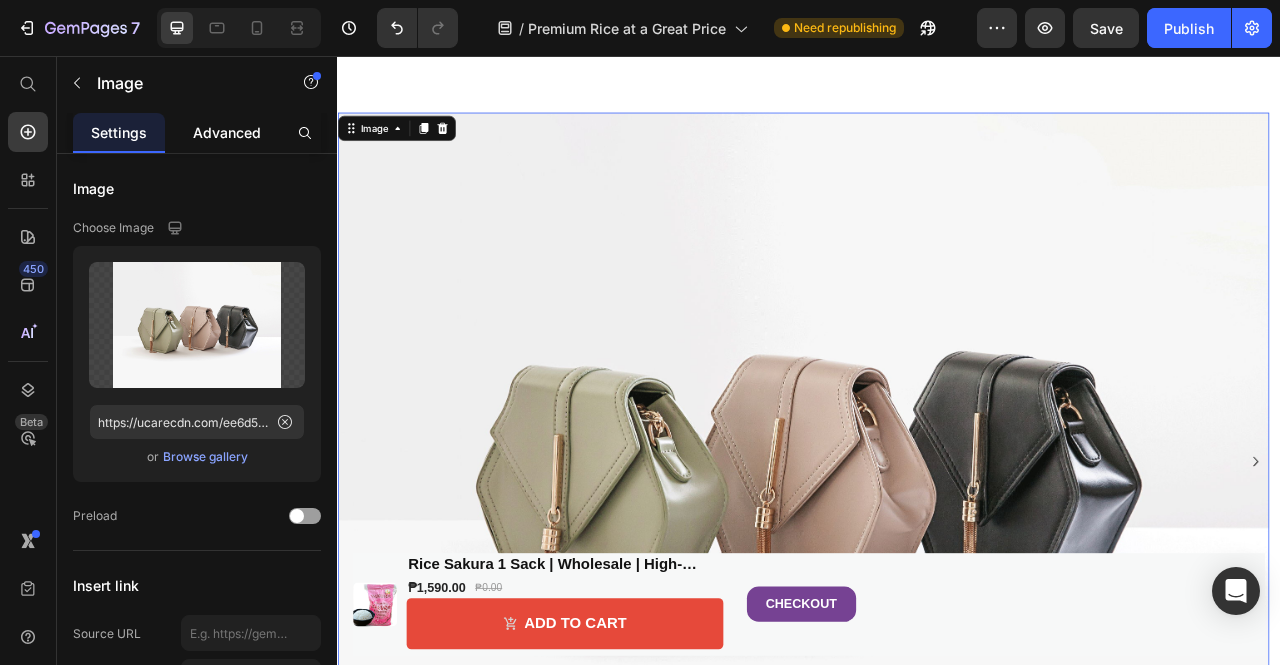click on "Advanced" at bounding box center (227, 132) 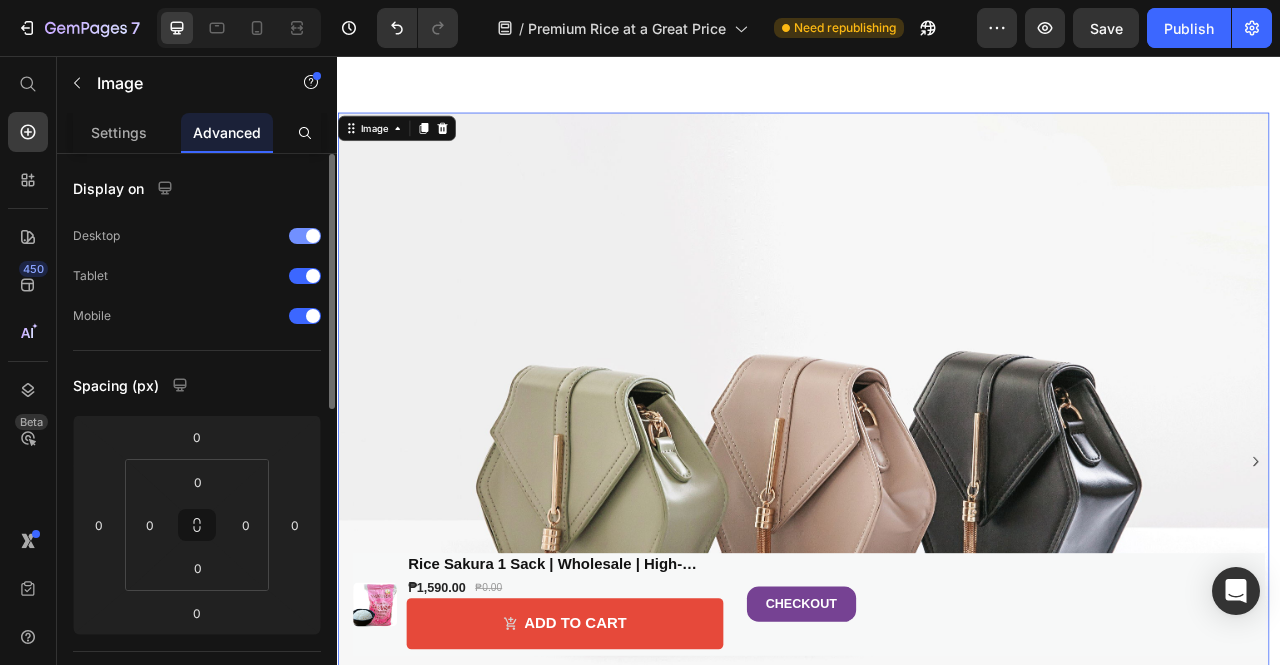 click on "Desktop" at bounding box center (197, 236) 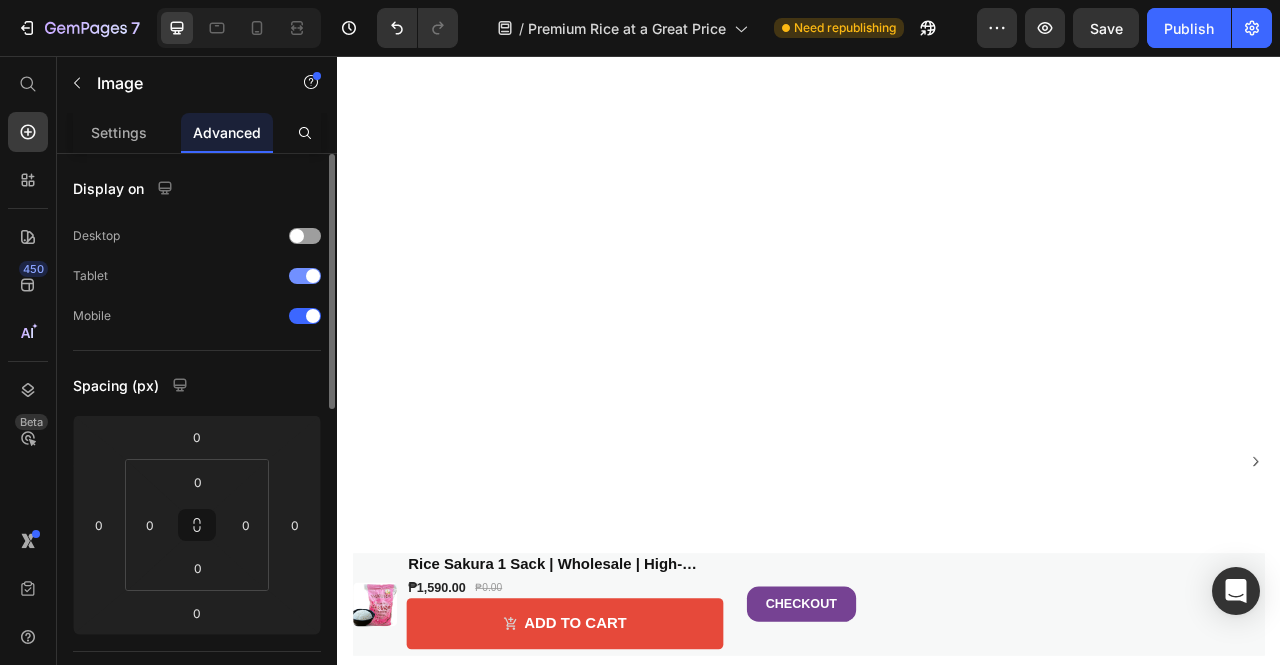 click at bounding box center [305, 276] 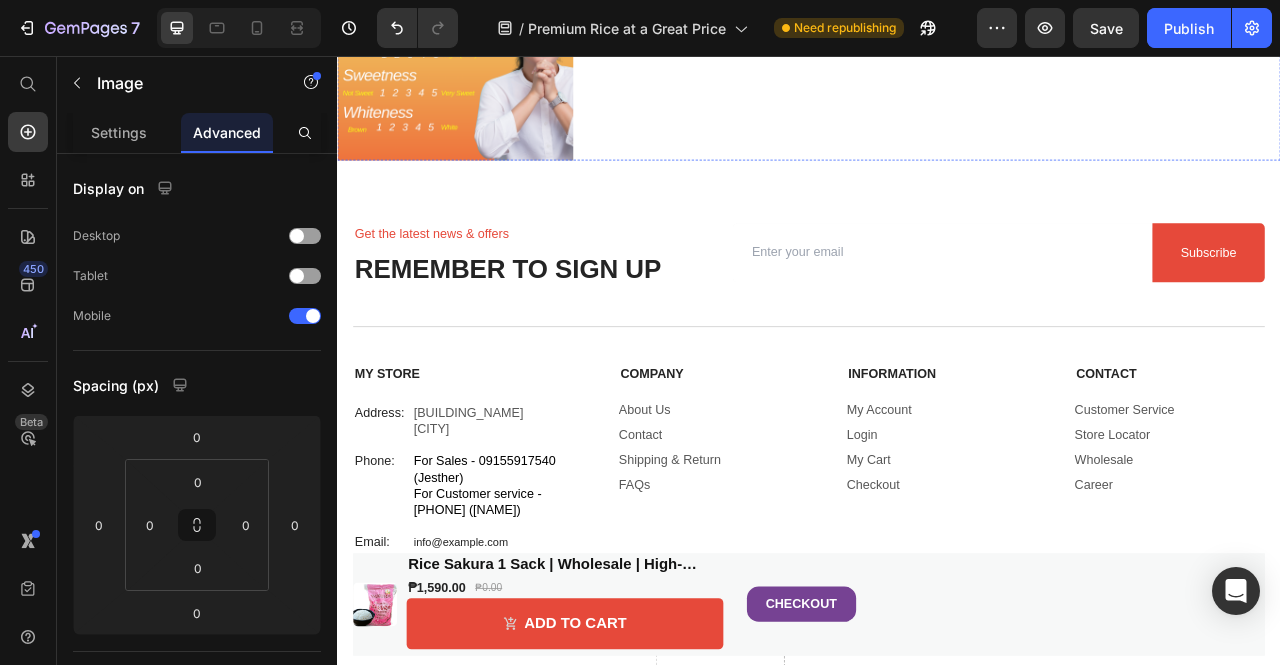 scroll, scrollTop: 6704, scrollLeft: 0, axis: vertical 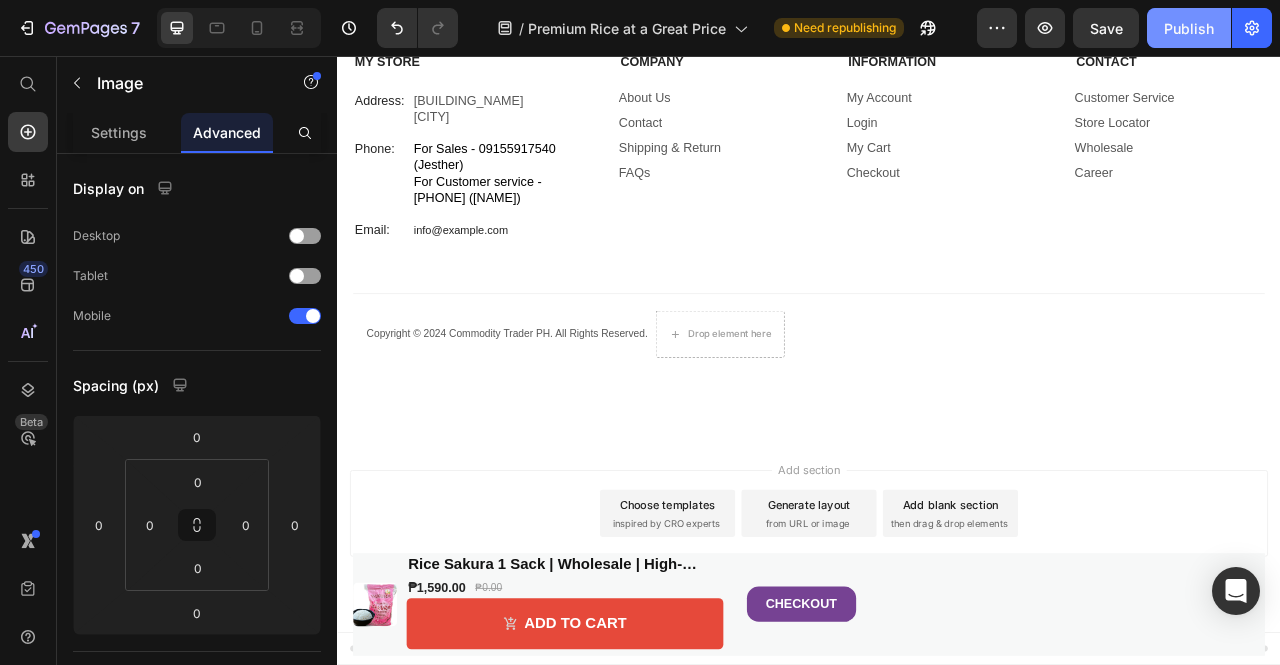 click on "7 Version history / Premium Rice at a Great Price Need republishing Preview Save Publish" 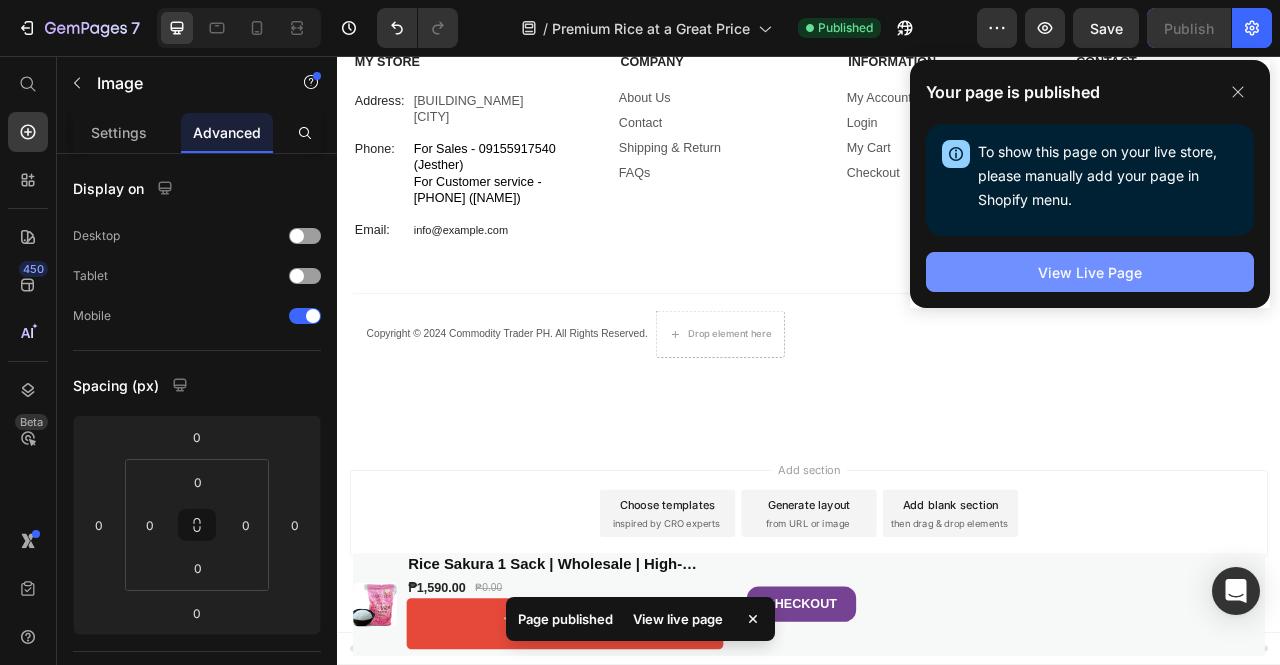 click on "View Live Page" at bounding box center [1090, 272] 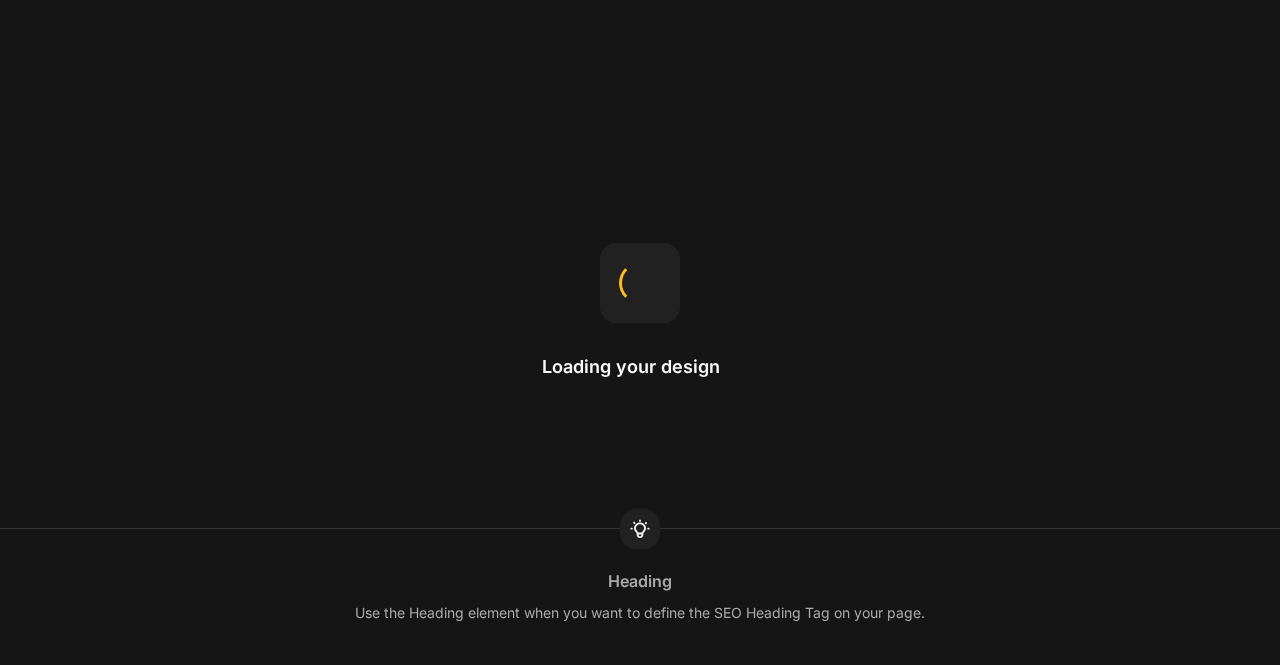scroll, scrollTop: 0, scrollLeft: 0, axis: both 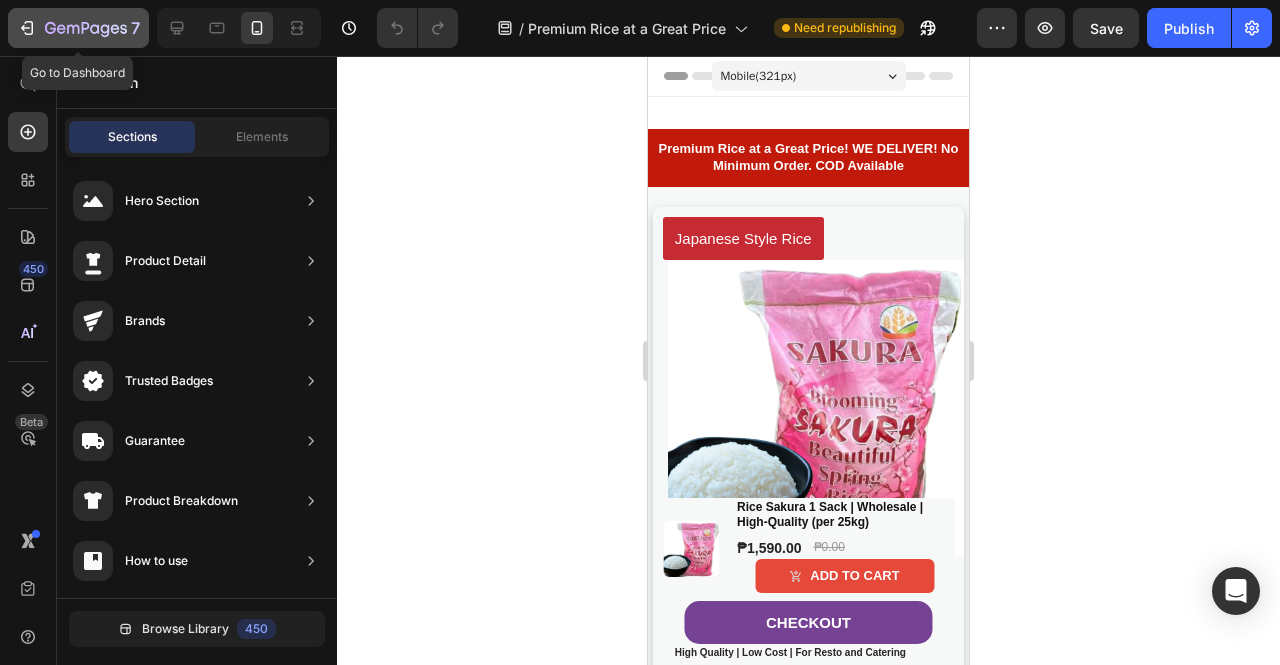 click on "7" at bounding box center [78, 28] 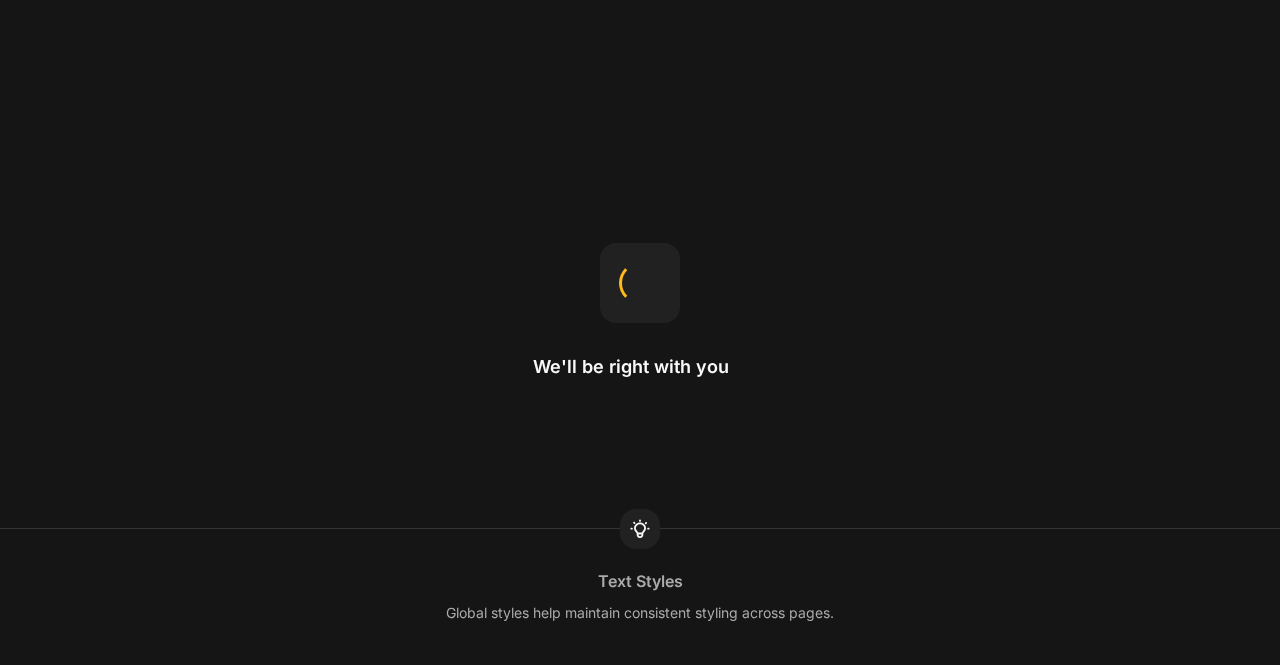 scroll, scrollTop: 0, scrollLeft: 0, axis: both 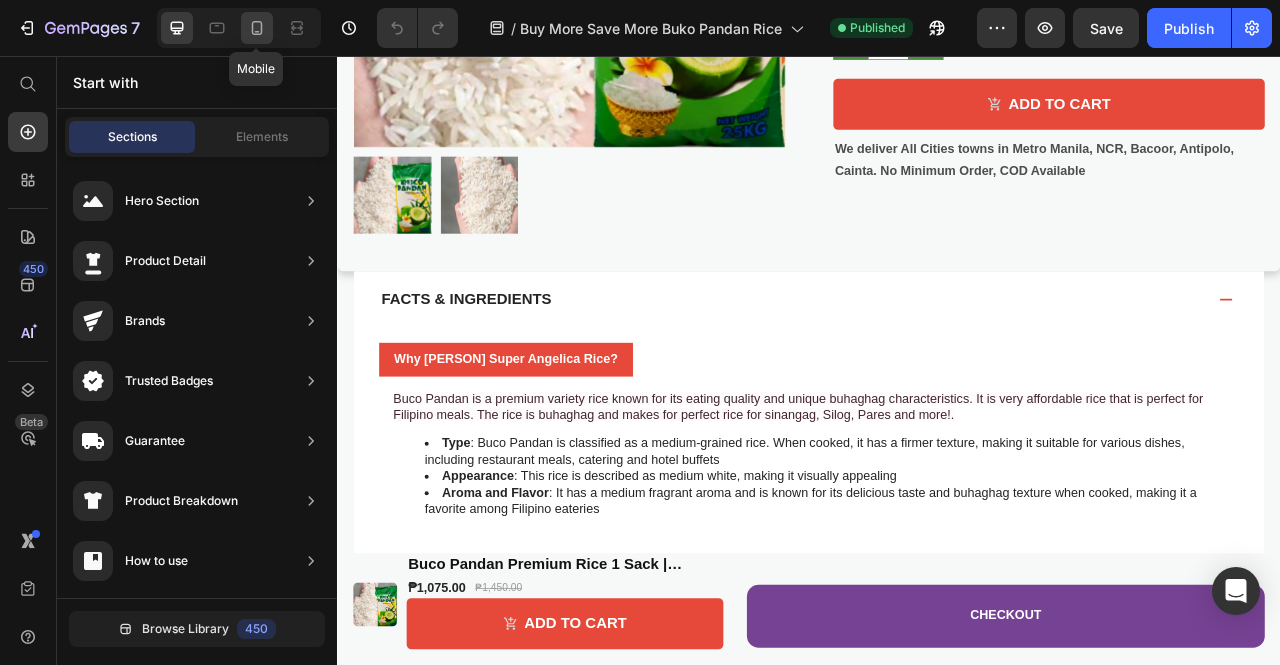 click 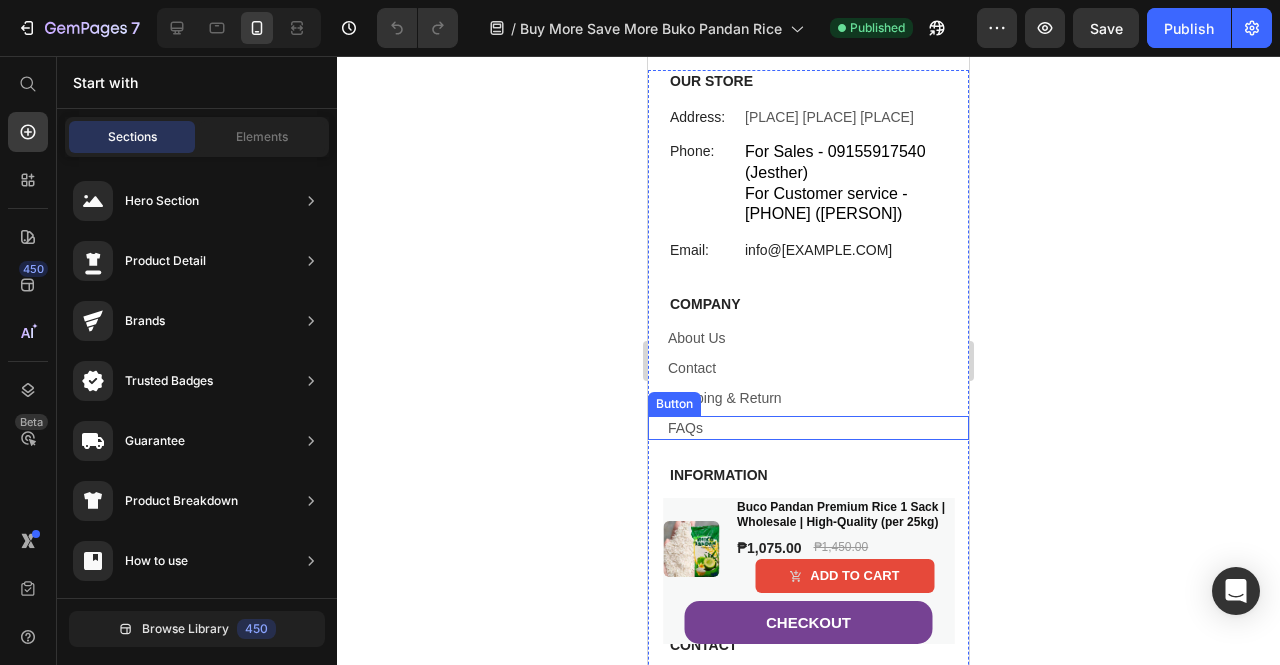 scroll, scrollTop: 9691, scrollLeft: 0, axis: vertical 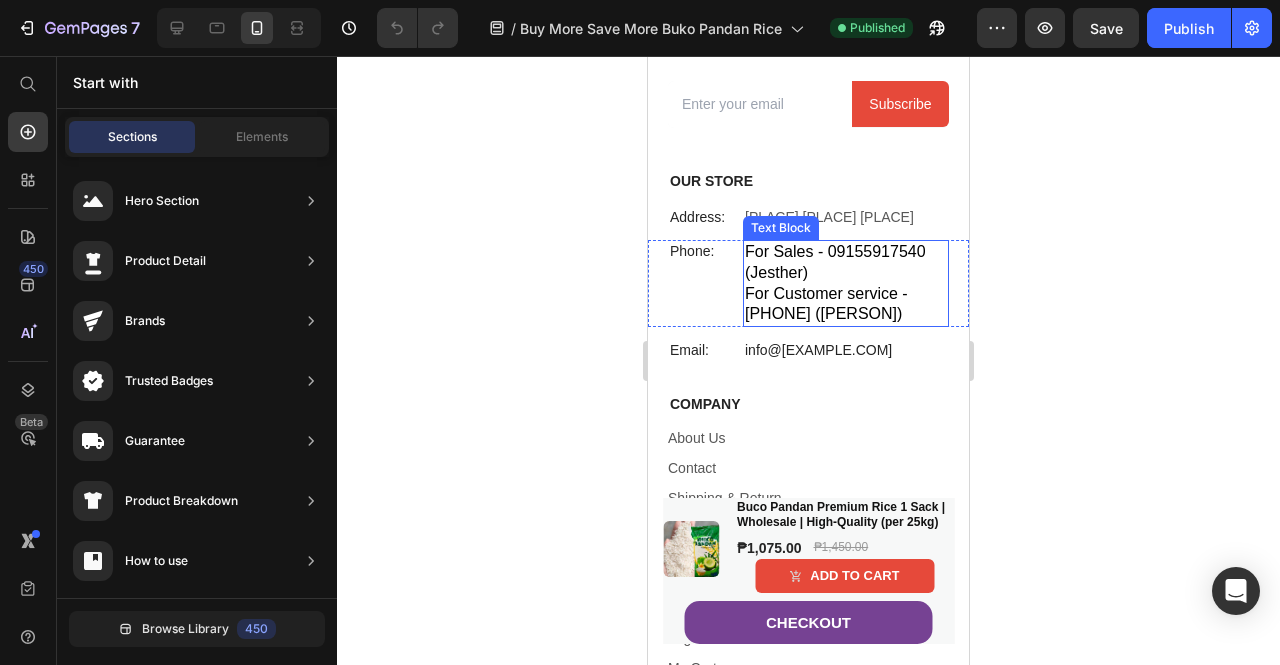 click on "For Sales - 09155917540 (Jesther)" at bounding box center [835, 262] 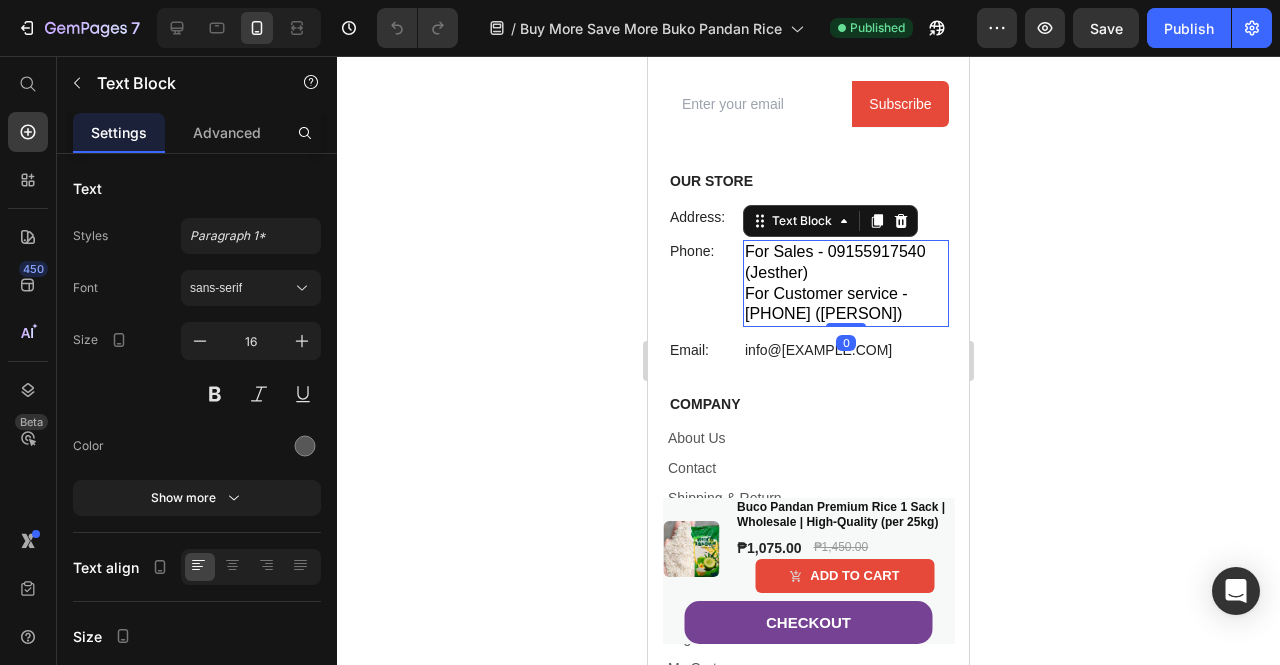 click on "For Sales - 09155917540 (Jesther)" at bounding box center (835, 262) 